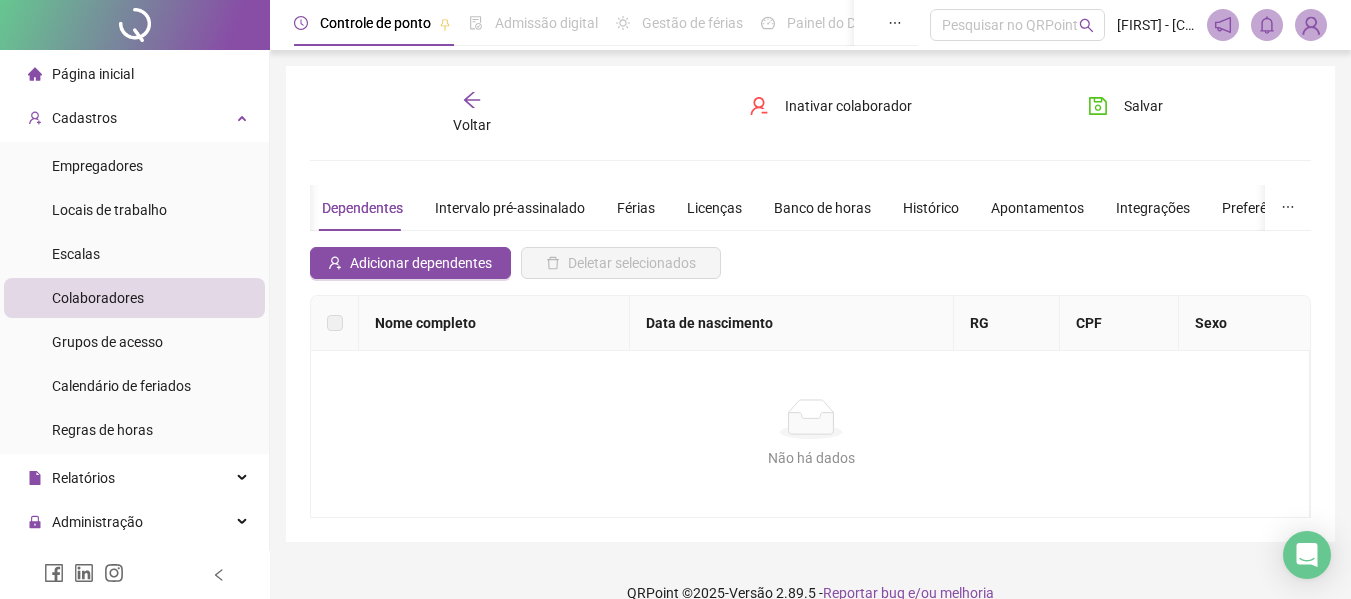 scroll, scrollTop: 0, scrollLeft: 0, axis: both 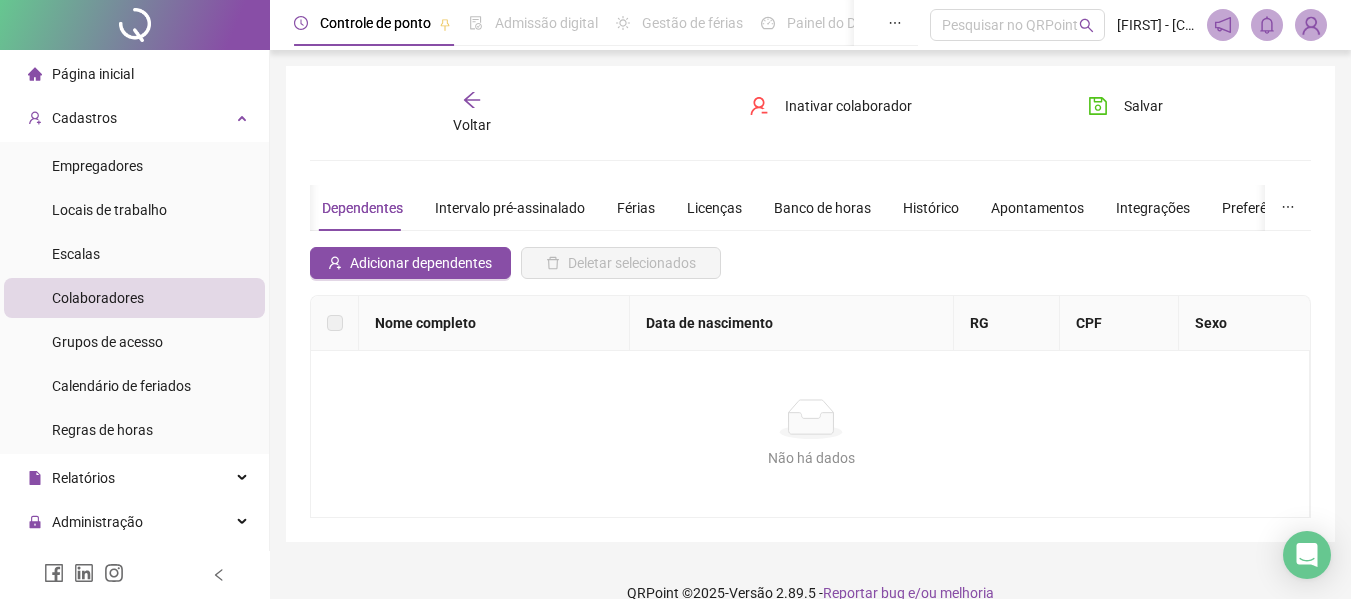 click on "Colaboradores" at bounding box center [98, 298] 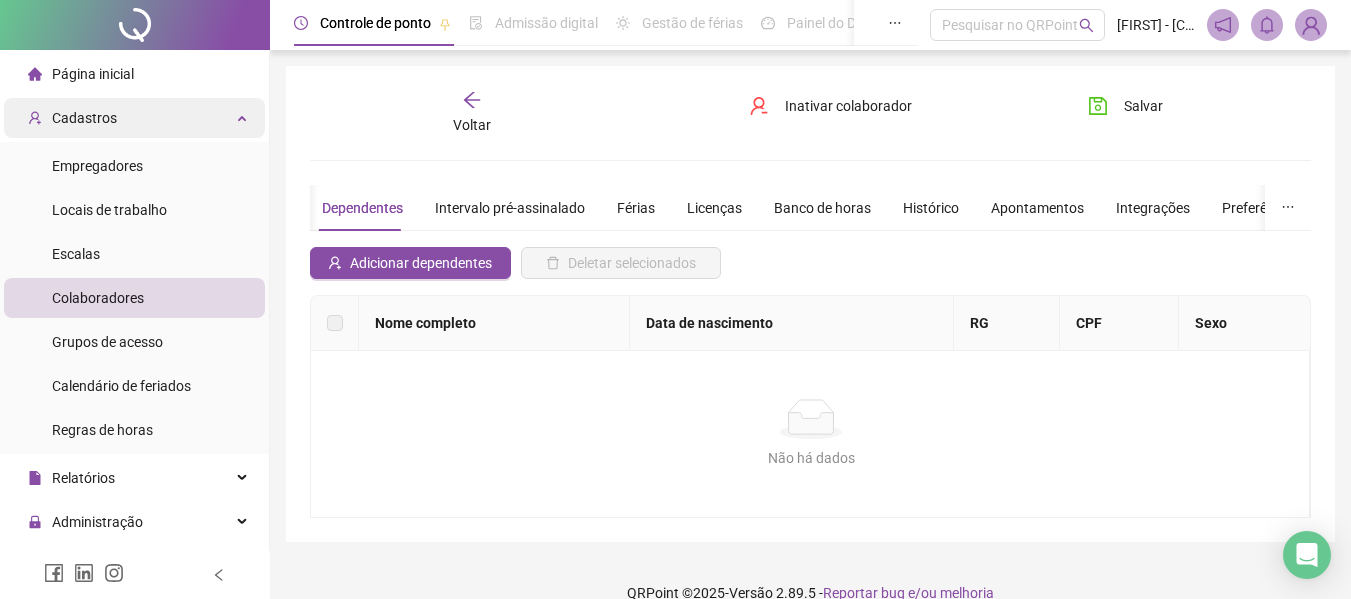 click on "Cadastros" at bounding box center [134, 118] 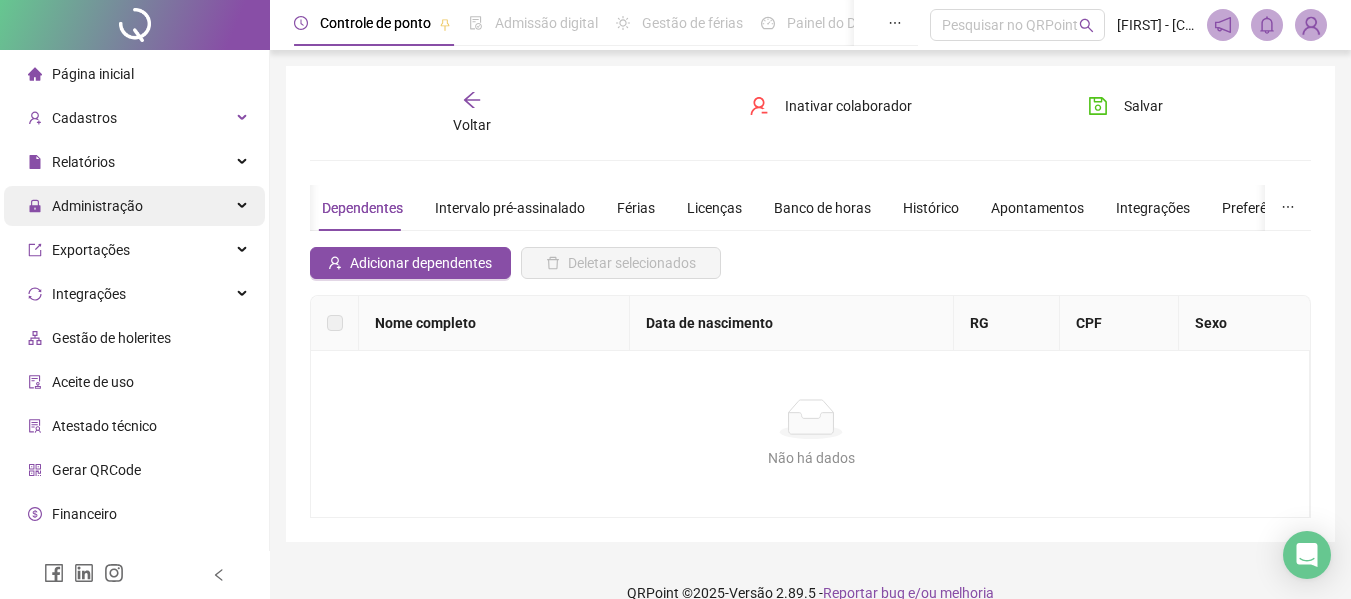 click on "Administração" at bounding box center (85, 206) 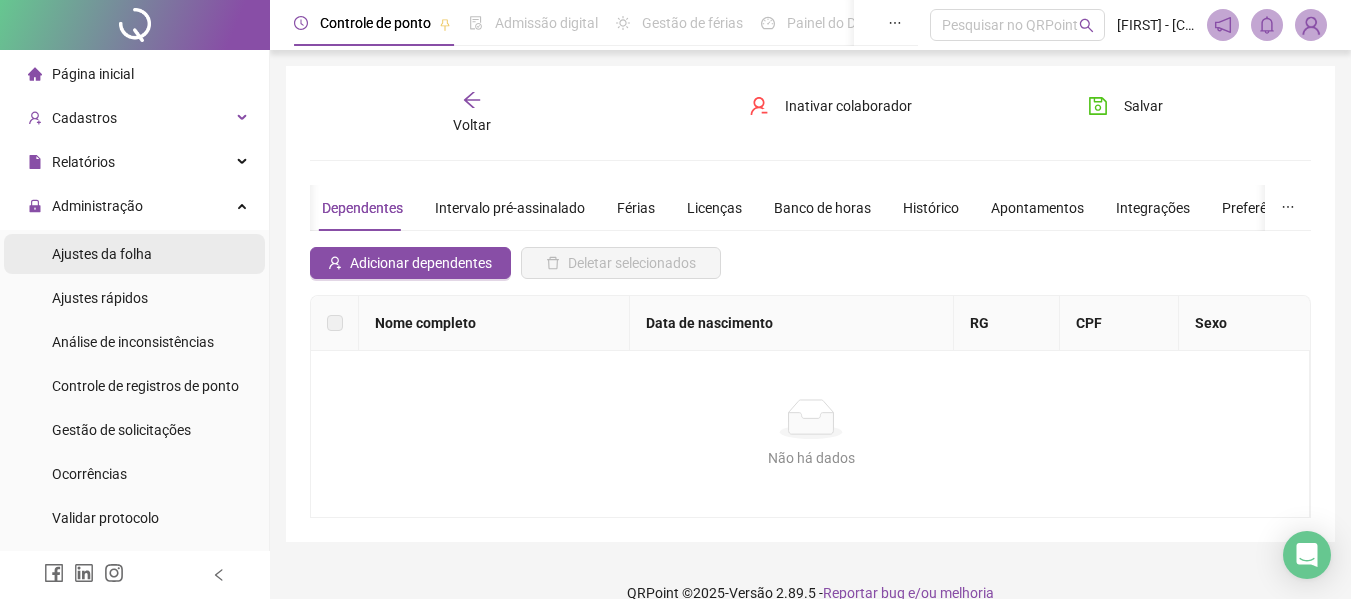 click on "Ajustes da folha" at bounding box center [134, 254] 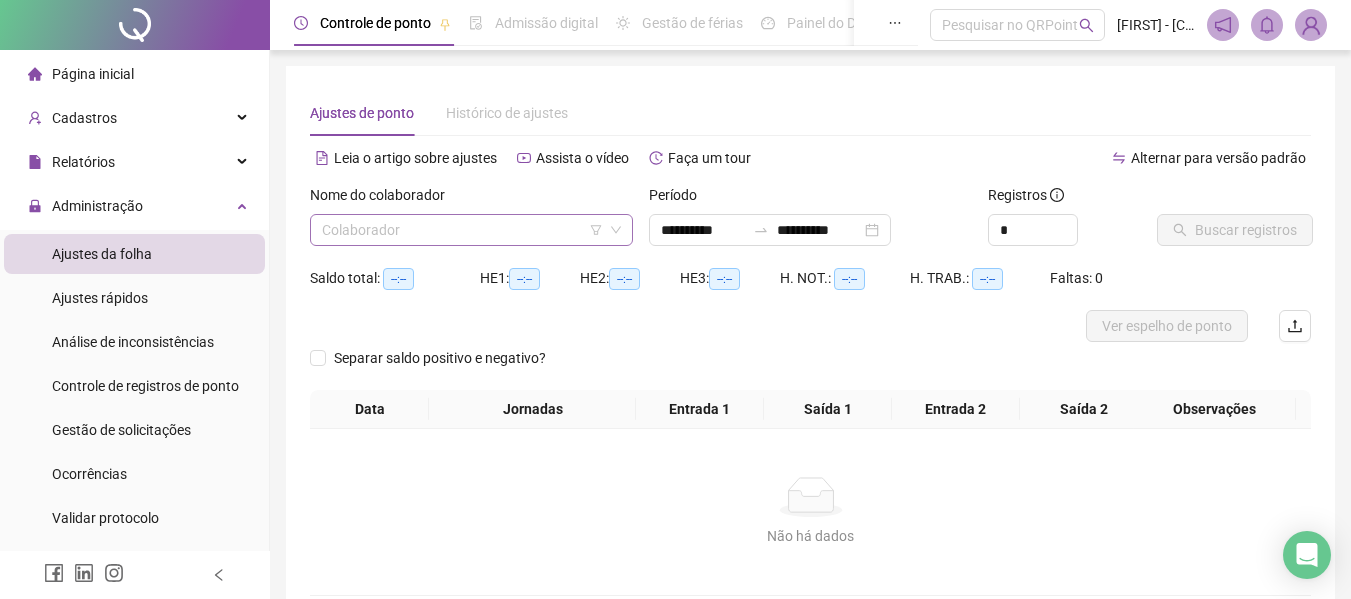 click at bounding box center [462, 230] 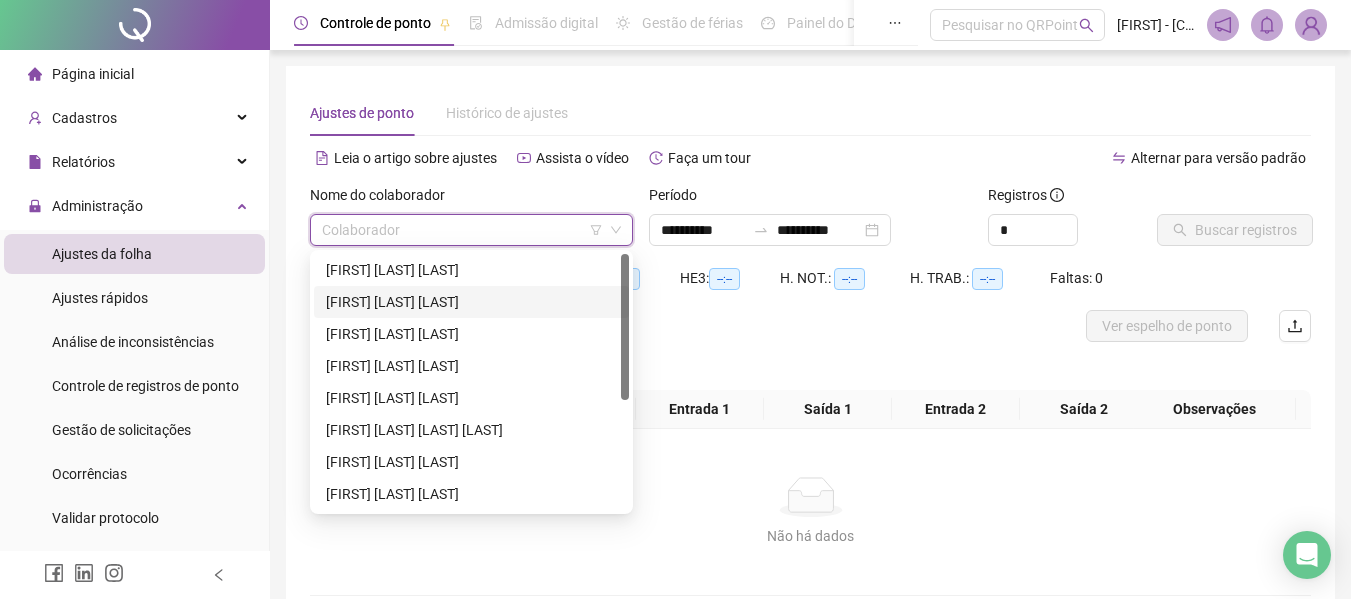 click on "[FIRST] [LAST] [LAST]" at bounding box center [471, 302] 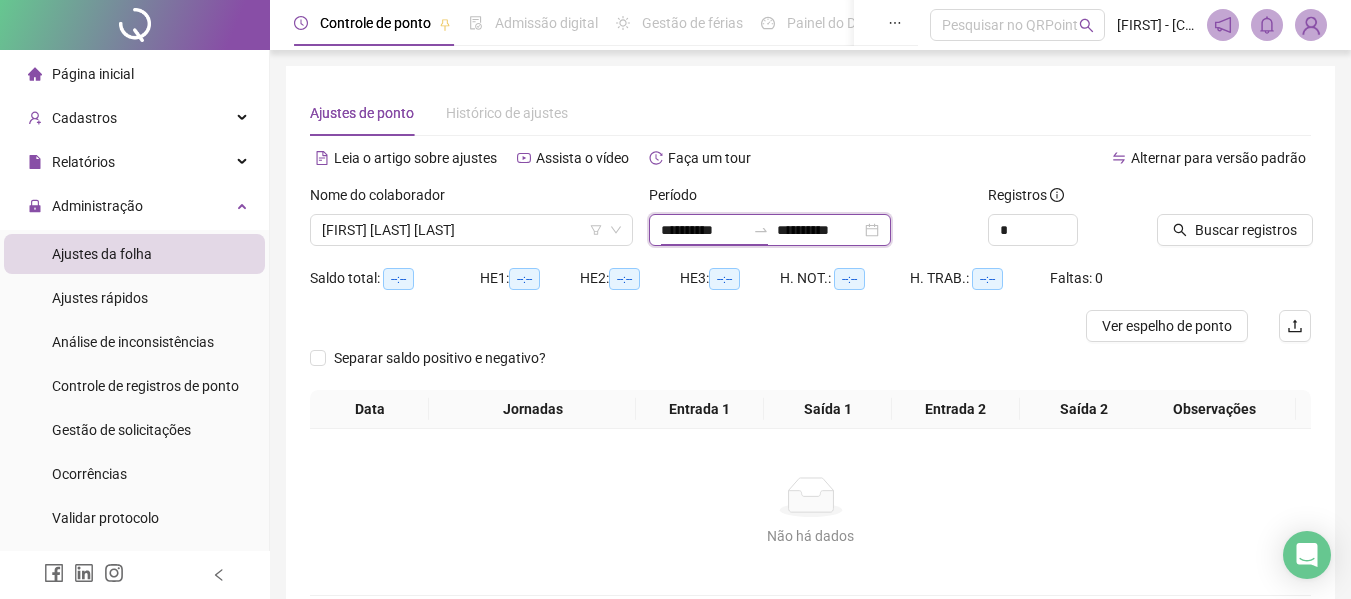 click on "**********" at bounding box center [703, 230] 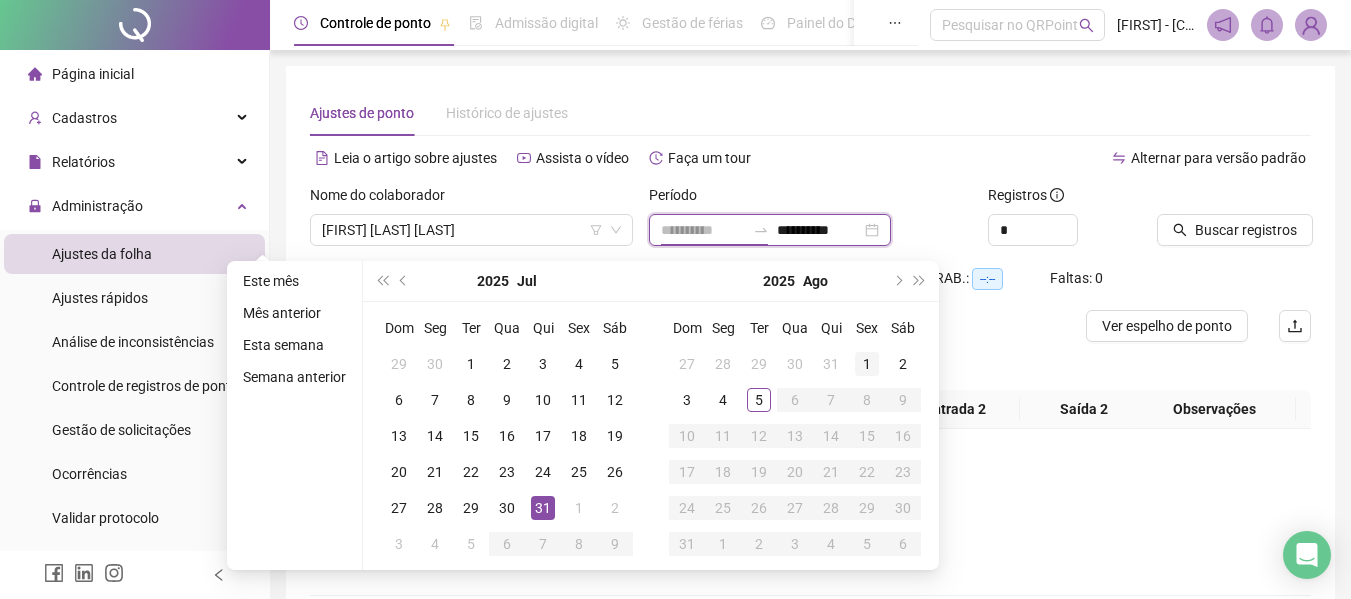 type on "**********" 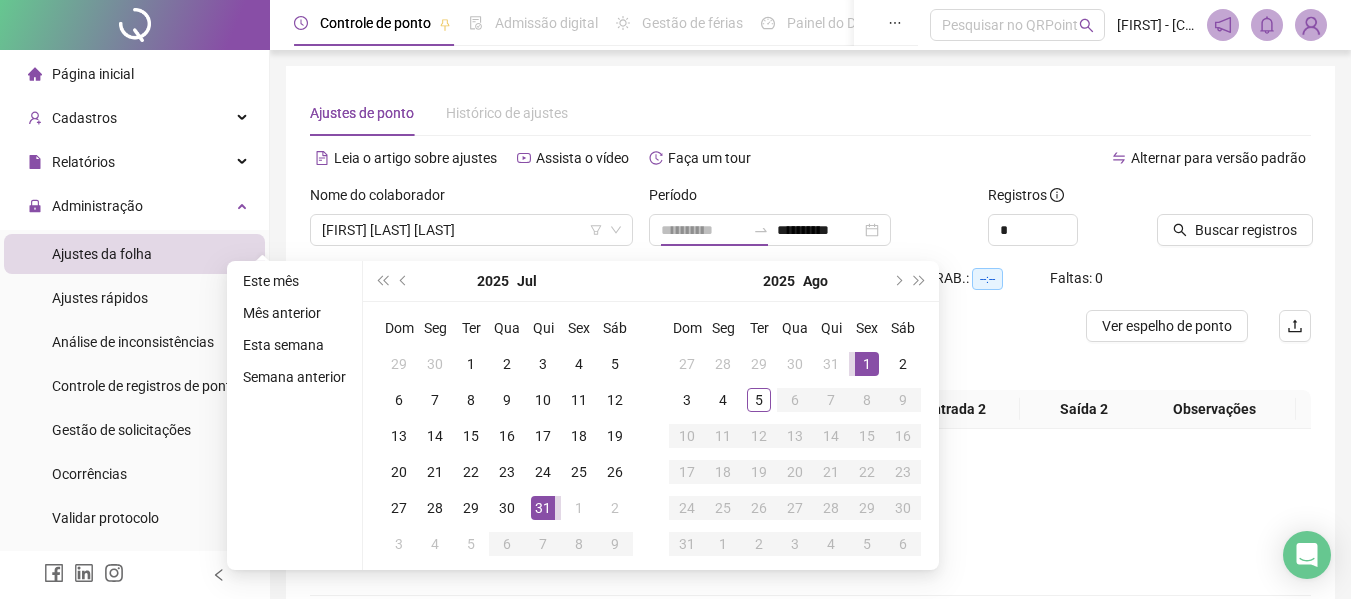 click on "1" at bounding box center [867, 364] 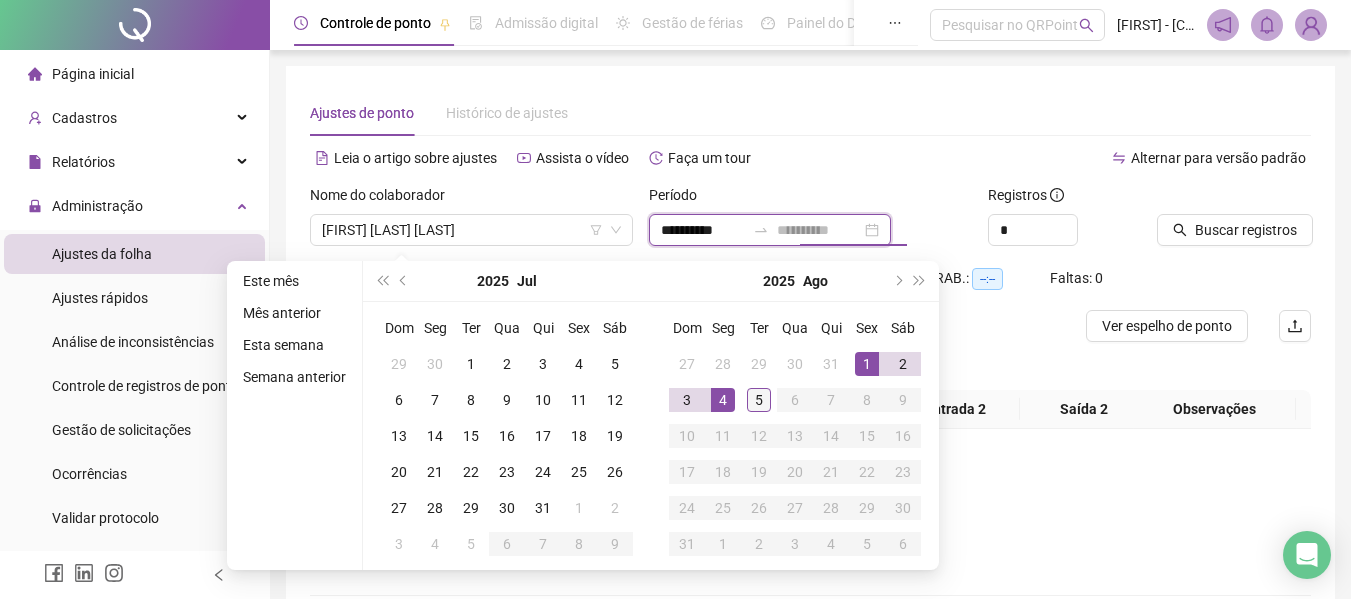 type on "**********" 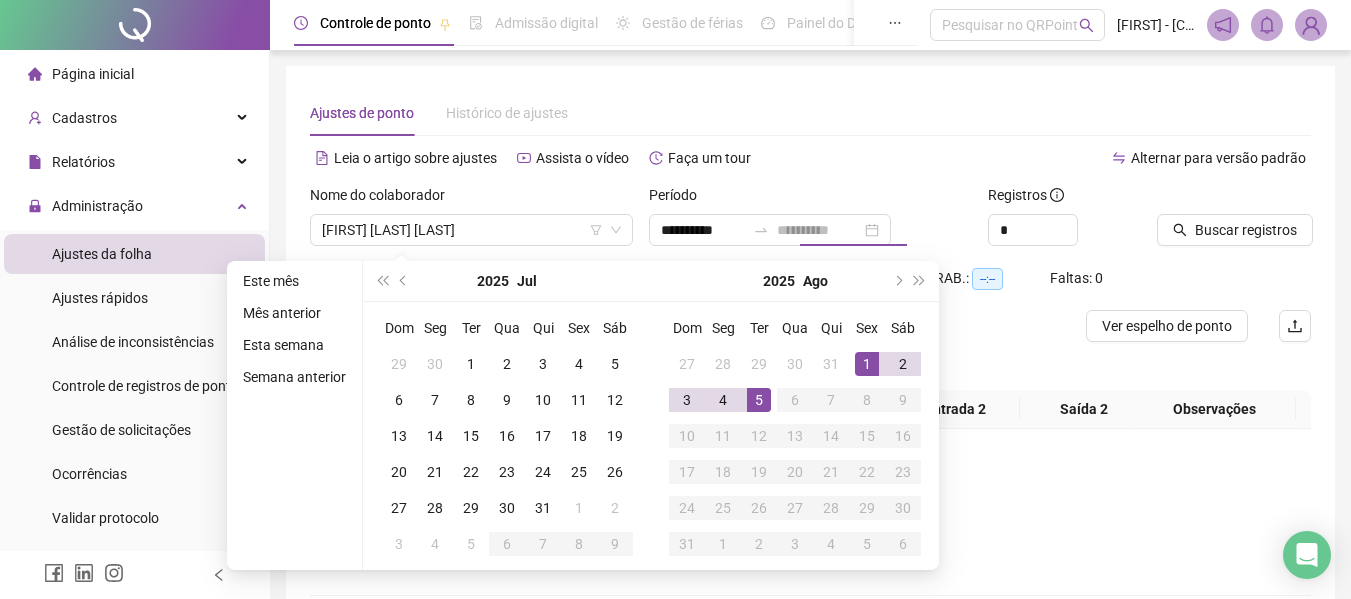 click on "5" at bounding box center (759, 400) 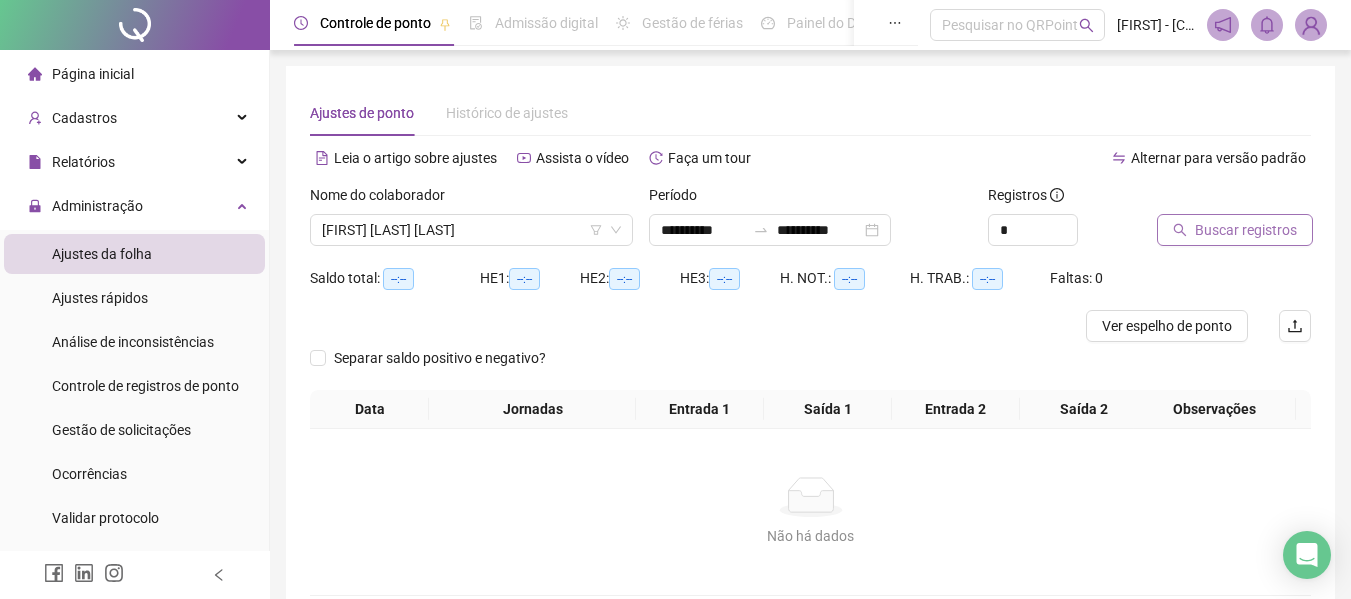 click on "Buscar registros" at bounding box center [1246, 230] 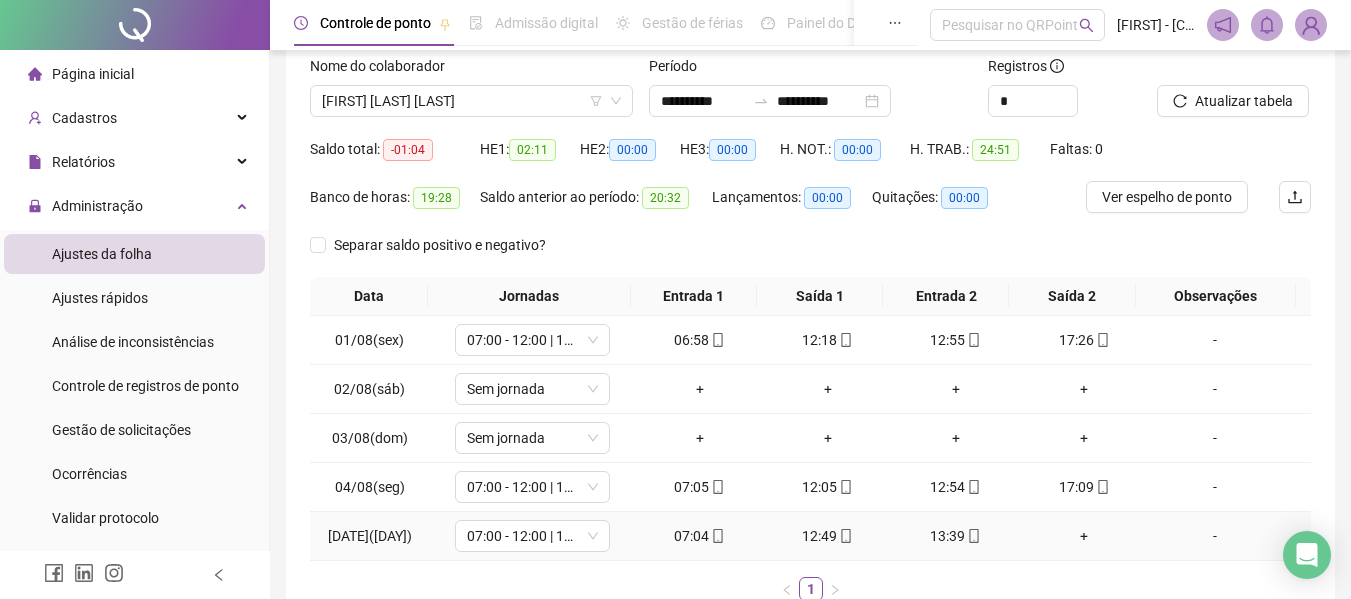 scroll, scrollTop: 0, scrollLeft: 0, axis: both 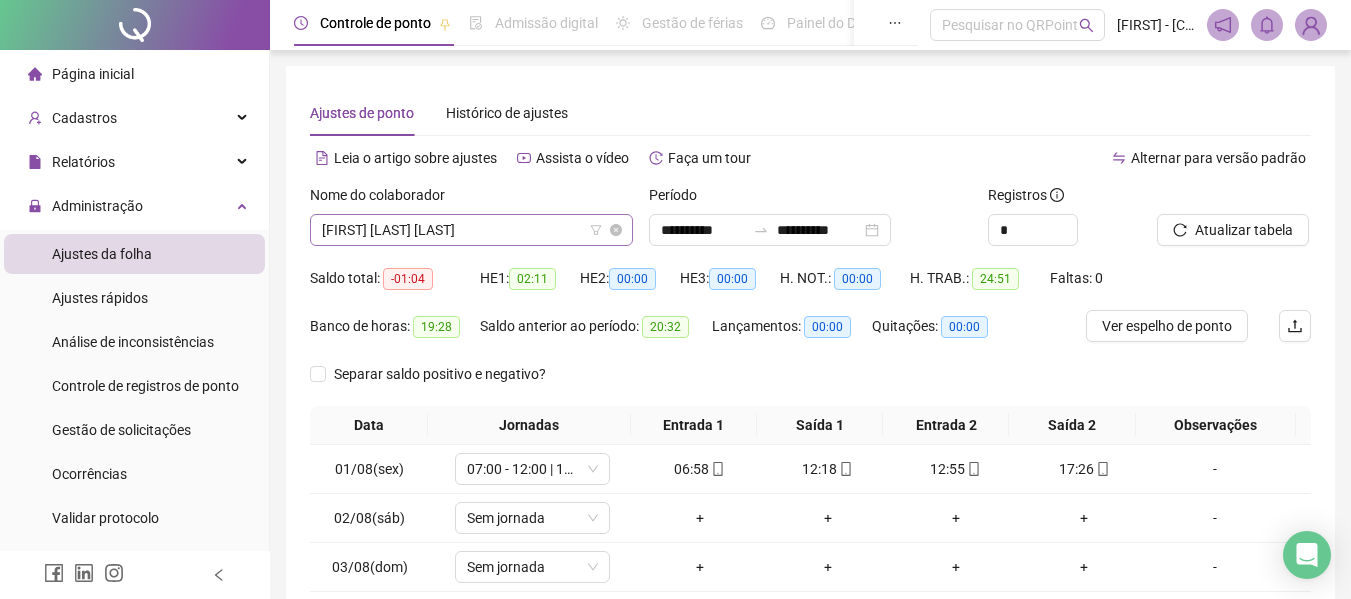 click on "[FIRST] [LAST] [LAST]" at bounding box center [471, 230] 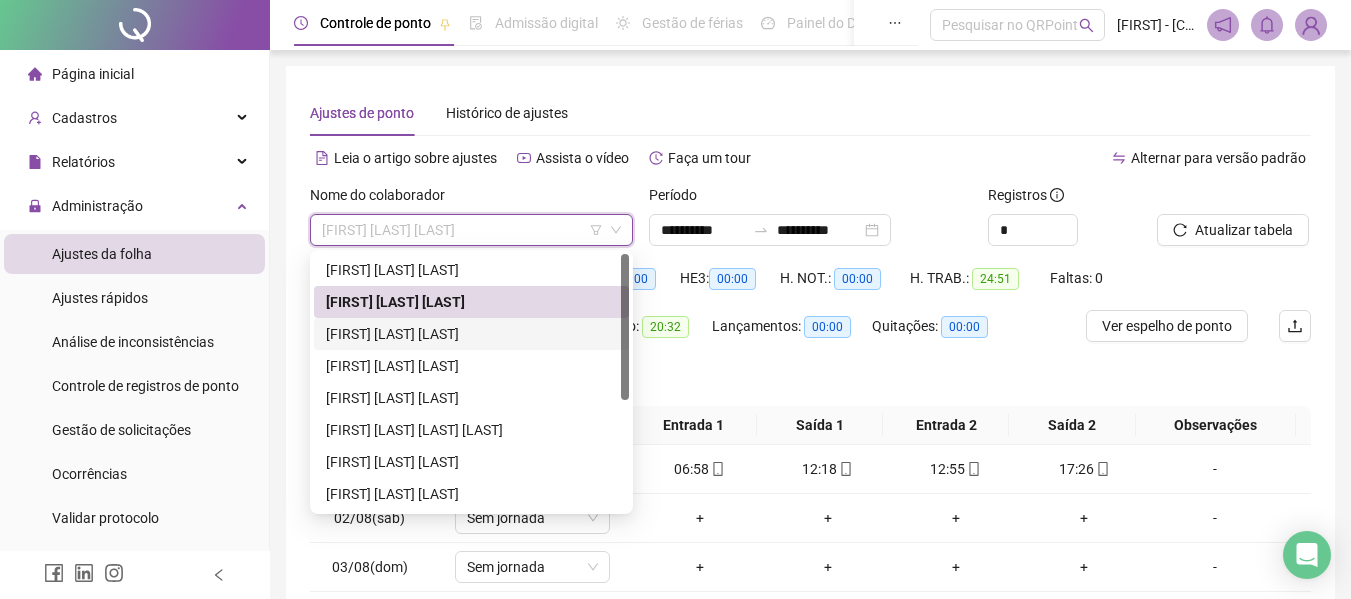 click on "[FIRST] [LAST] [LAST]" at bounding box center [471, 334] 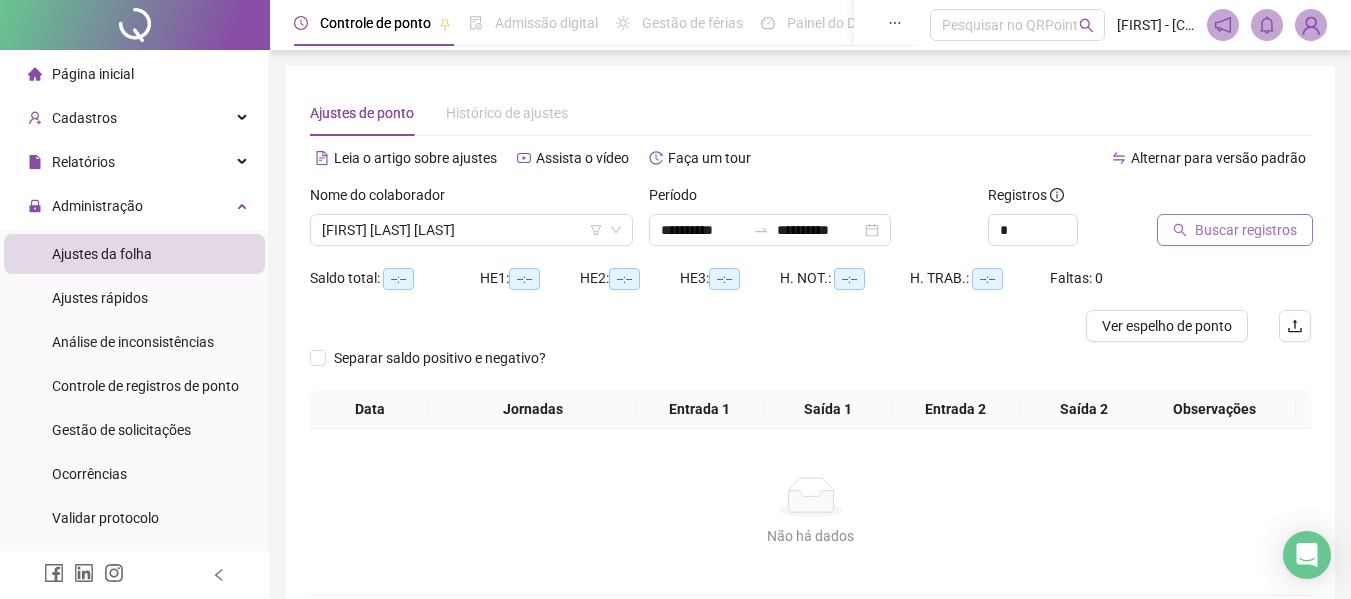 click on "Buscar registros" at bounding box center (1246, 230) 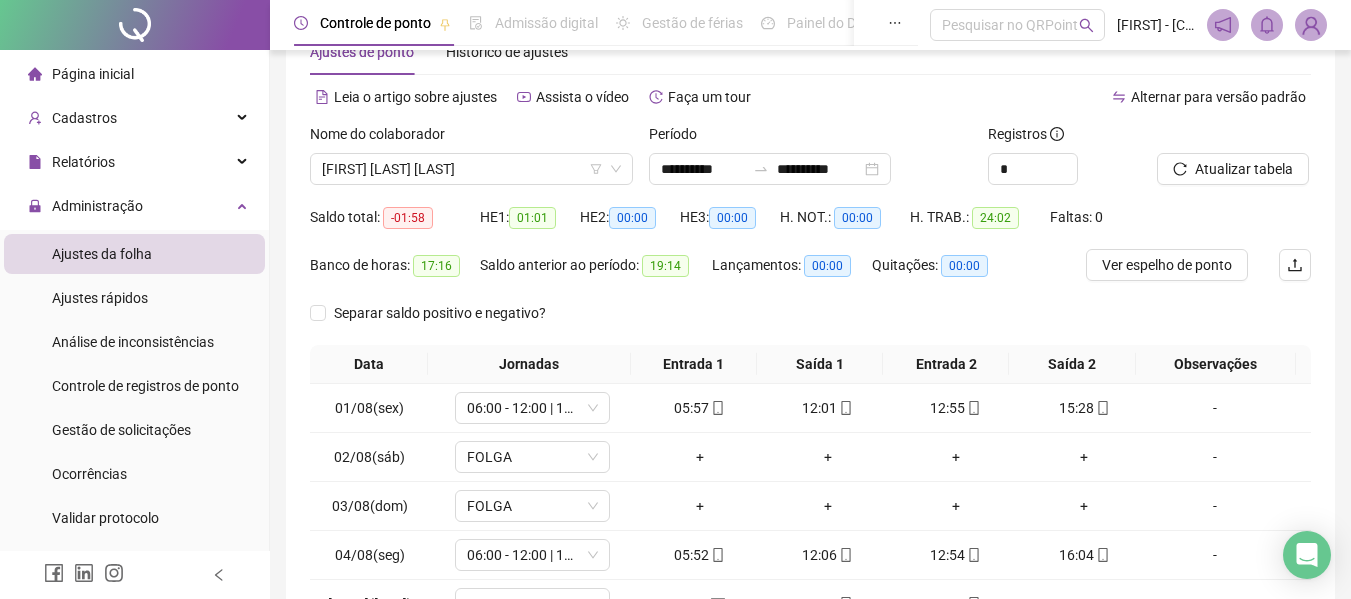 scroll, scrollTop: 0, scrollLeft: 0, axis: both 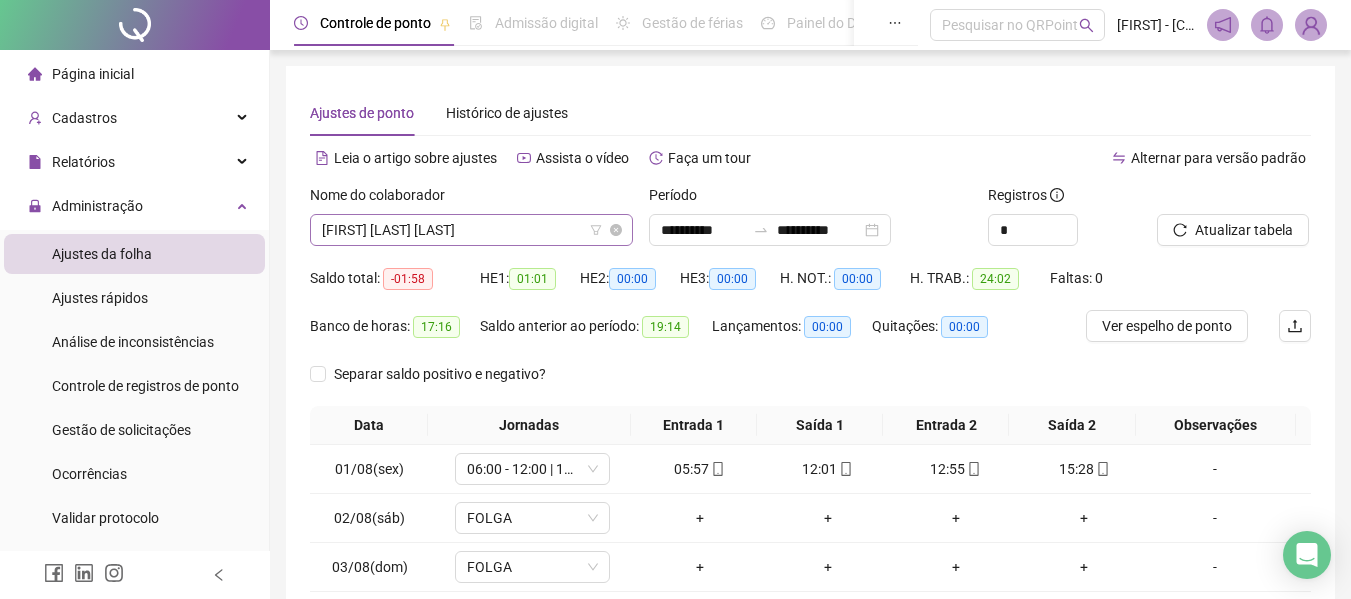 click on "[FIRST] [LAST] [LAST]" at bounding box center [471, 230] 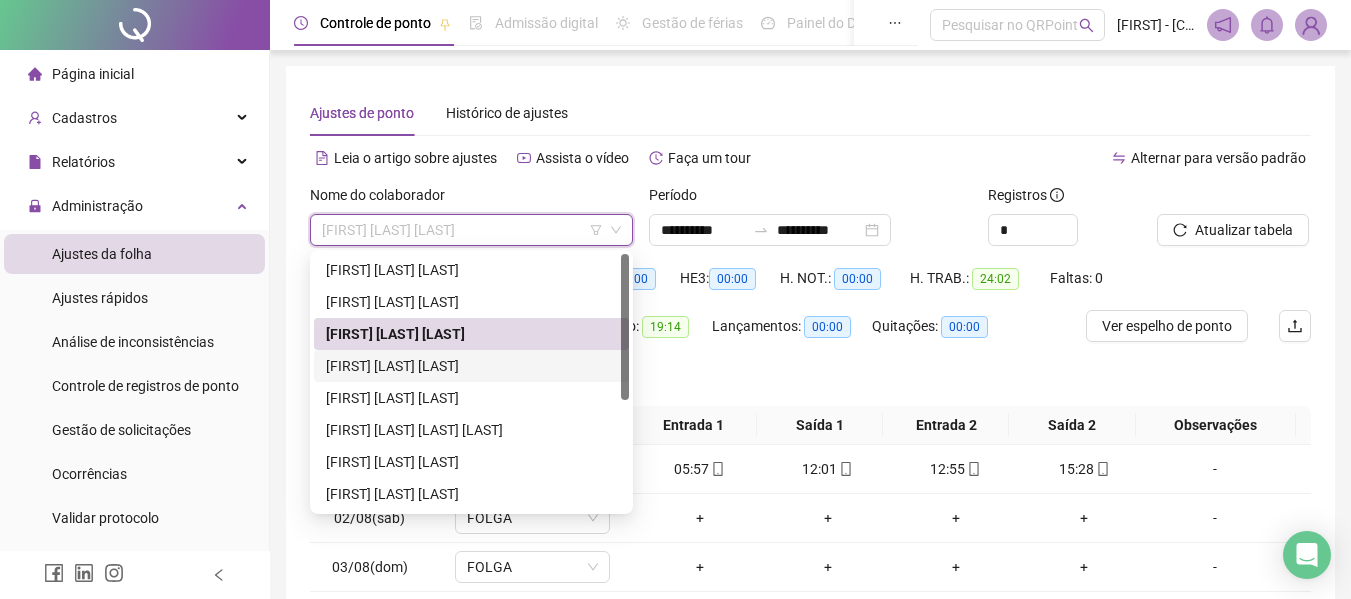 click on "[FIRST] [LAST] [LAST]" at bounding box center (471, 366) 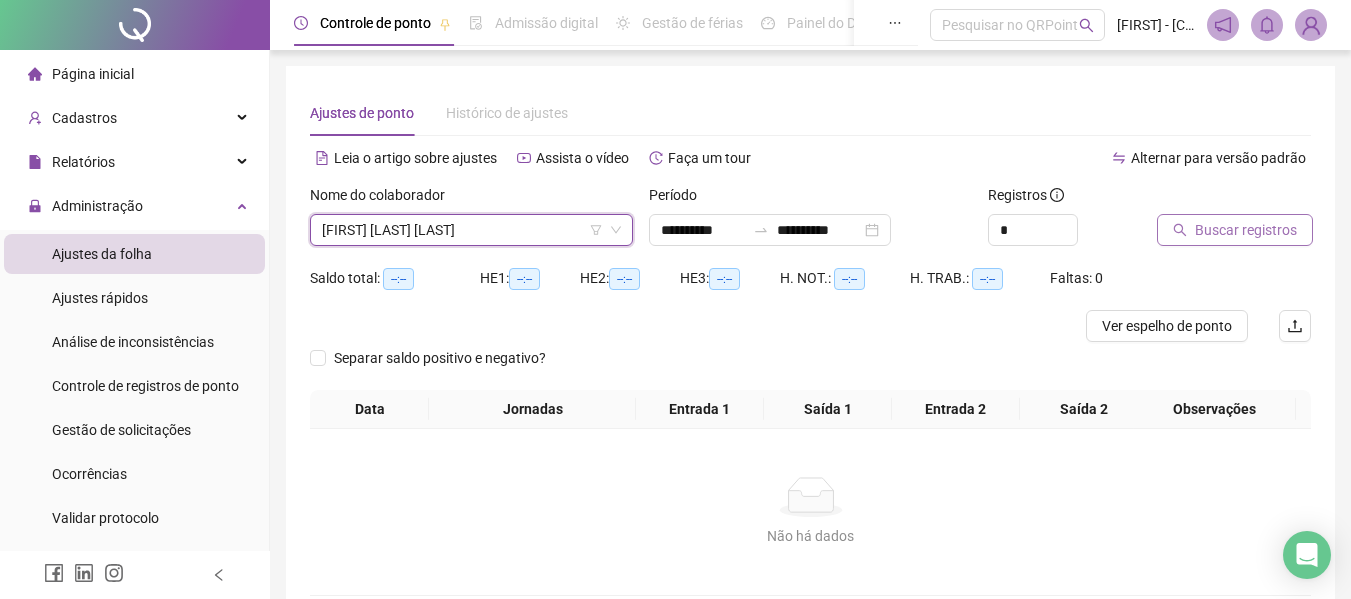 click on "Buscar registros" at bounding box center (1246, 230) 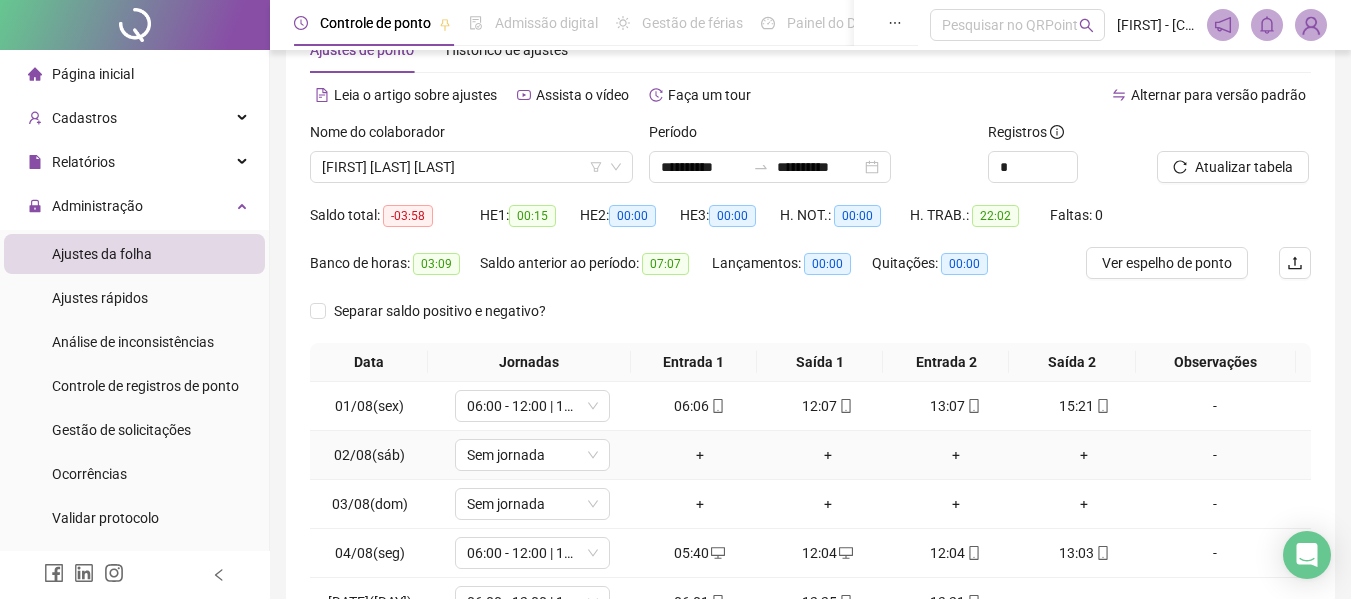 scroll, scrollTop: 57, scrollLeft: 0, axis: vertical 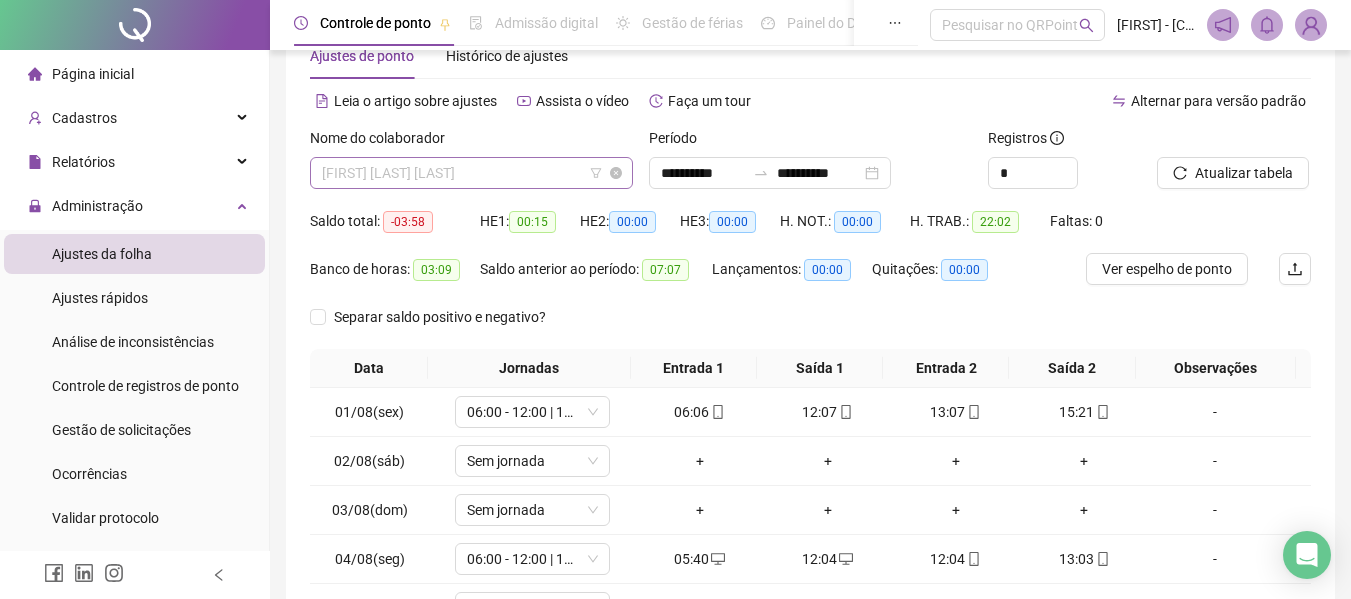 click on "[FIRST] [LAST] [LAST]" at bounding box center [471, 173] 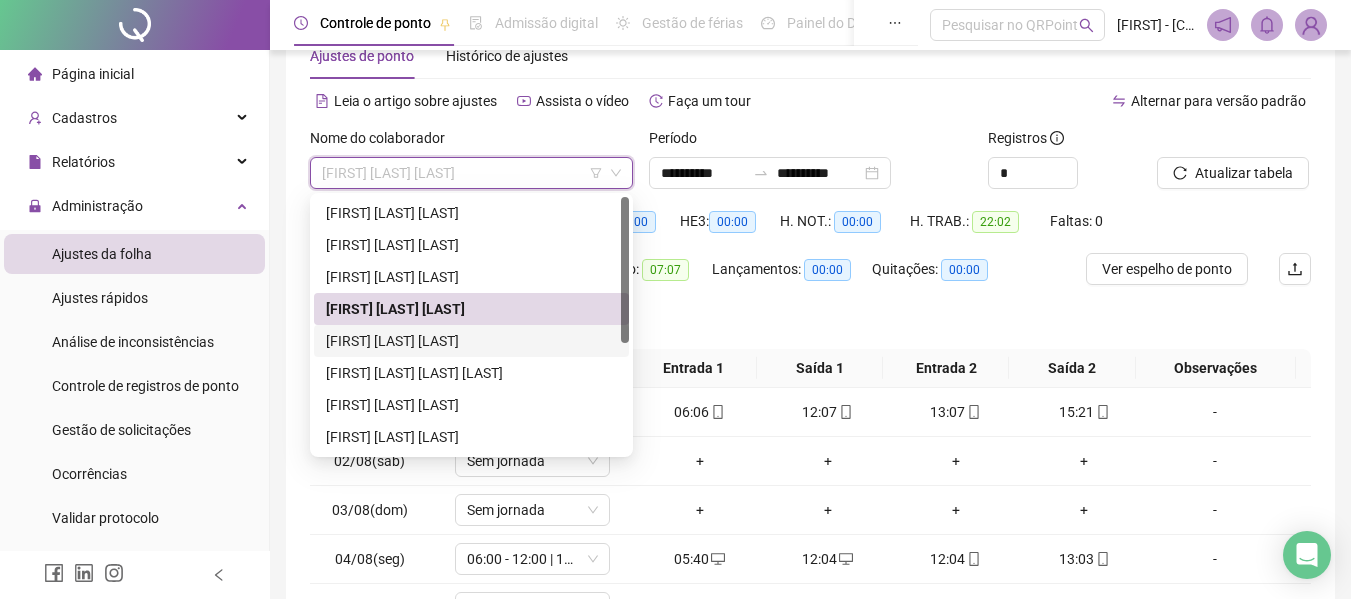 click on "[FIRST] [LAST] [LAST]" at bounding box center [471, 341] 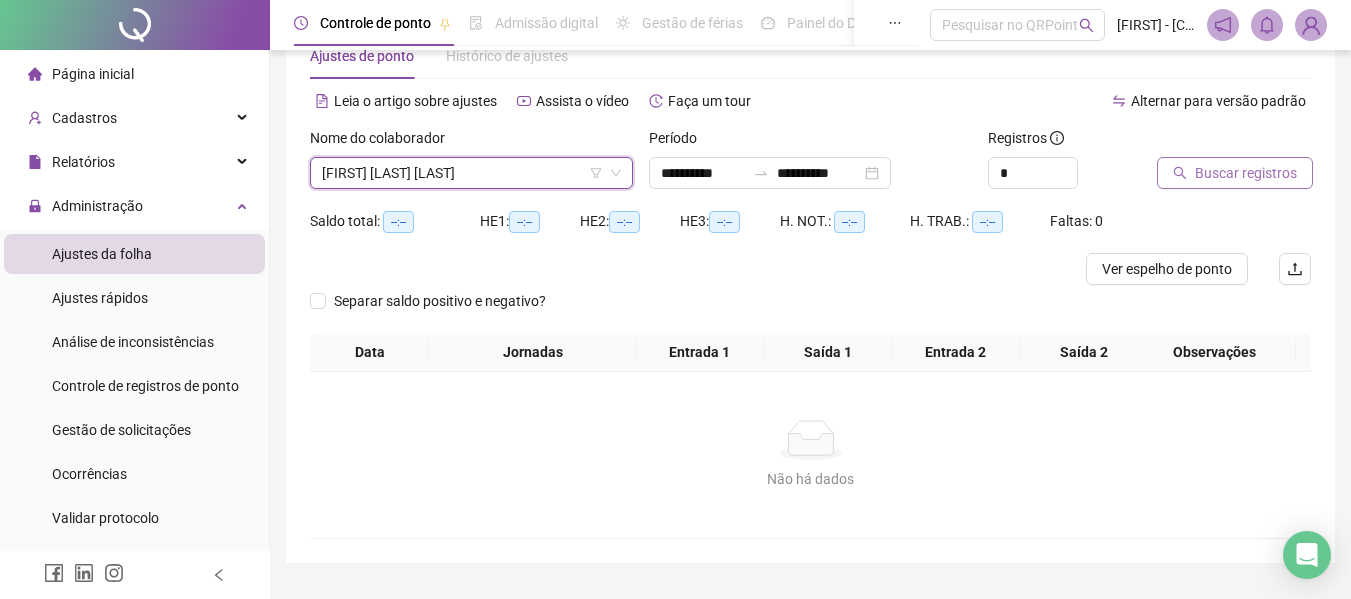 click on "Buscar registros" at bounding box center (1246, 173) 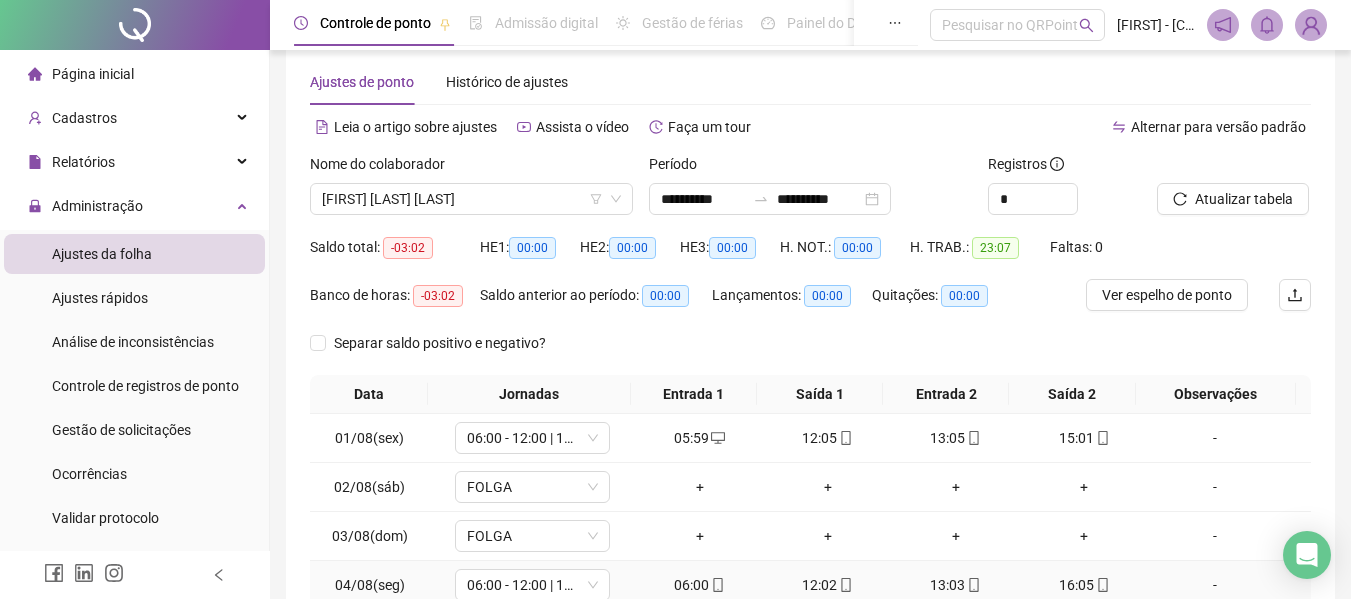 scroll, scrollTop: 0, scrollLeft: 0, axis: both 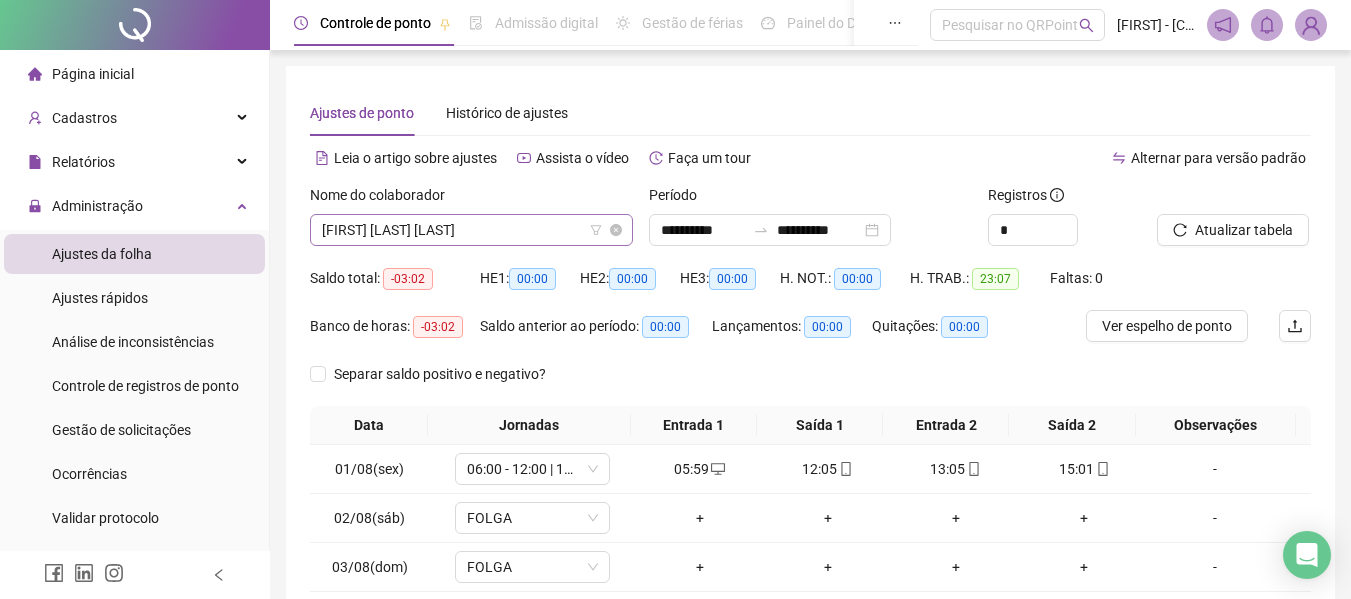 click on "[FIRST] [LAST] [LAST]" at bounding box center [471, 230] 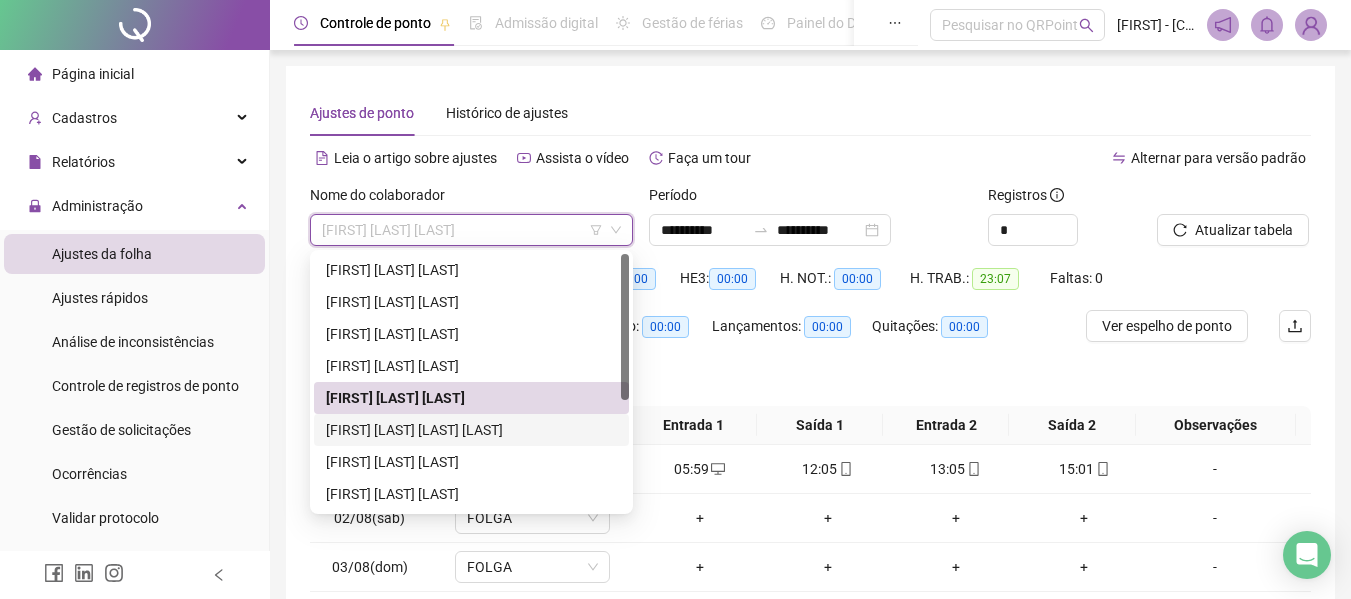 click on "[FIRST] [LAST] [LAST]" at bounding box center [471, 430] 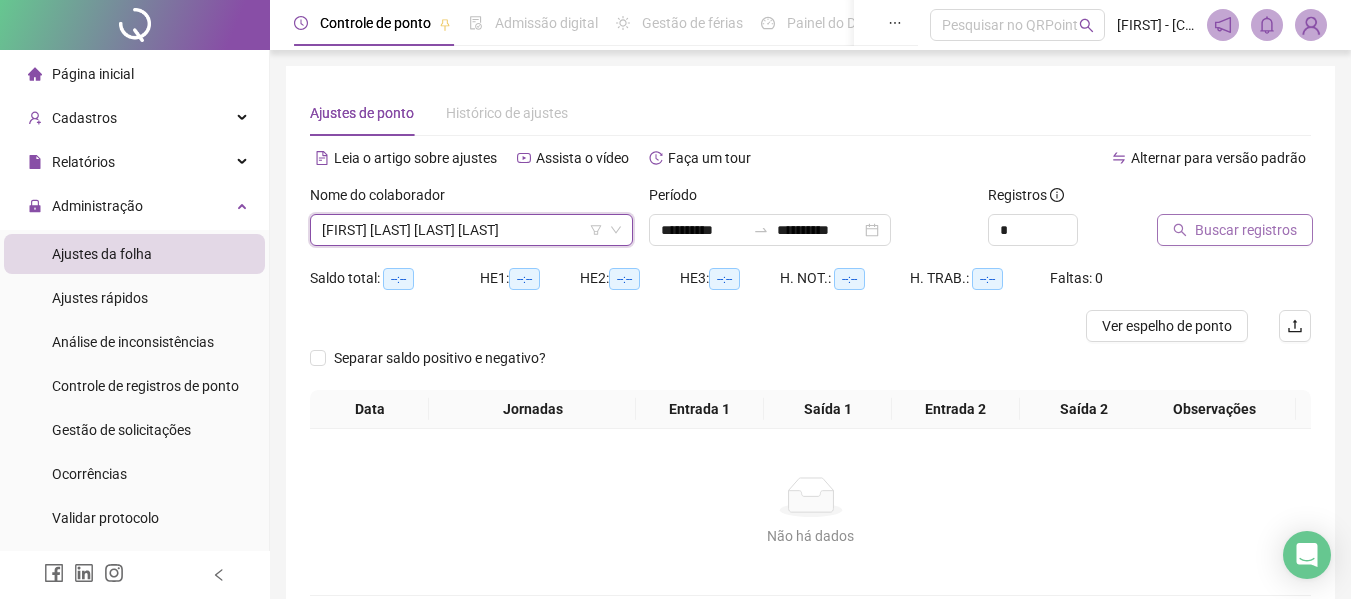 click on "Buscar registros" at bounding box center (1246, 230) 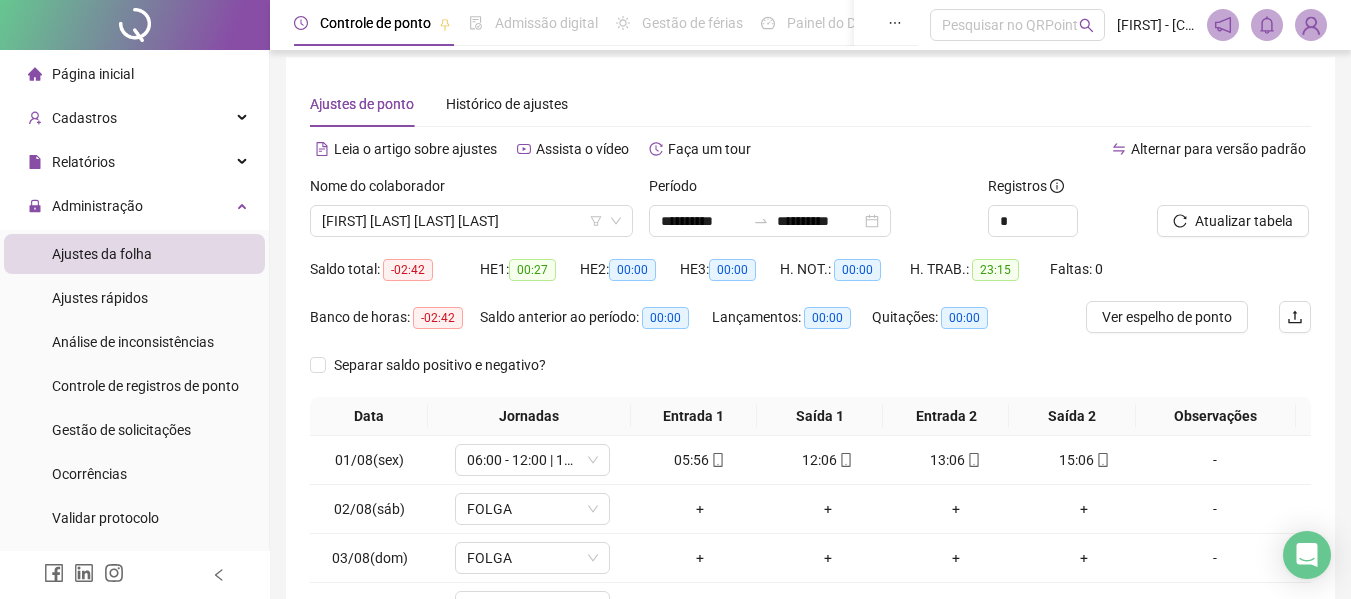 scroll, scrollTop: 0, scrollLeft: 0, axis: both 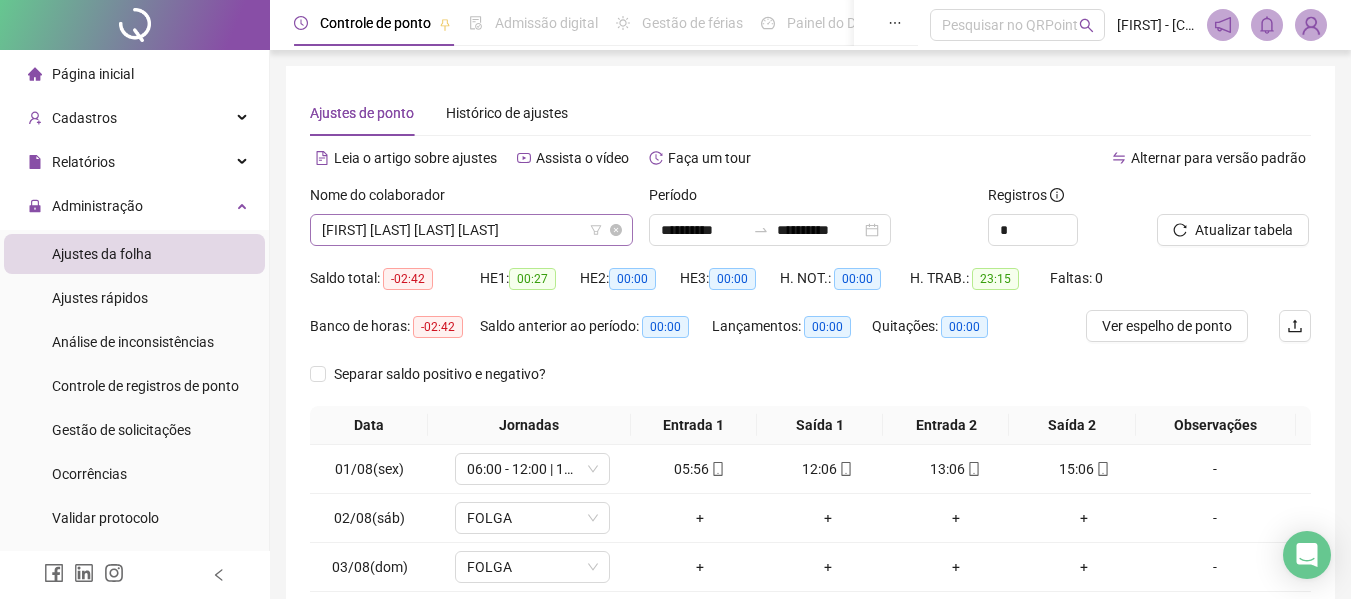 click on "[FIRST] [LAST] [LAST]" at bounding box center [471, 230] 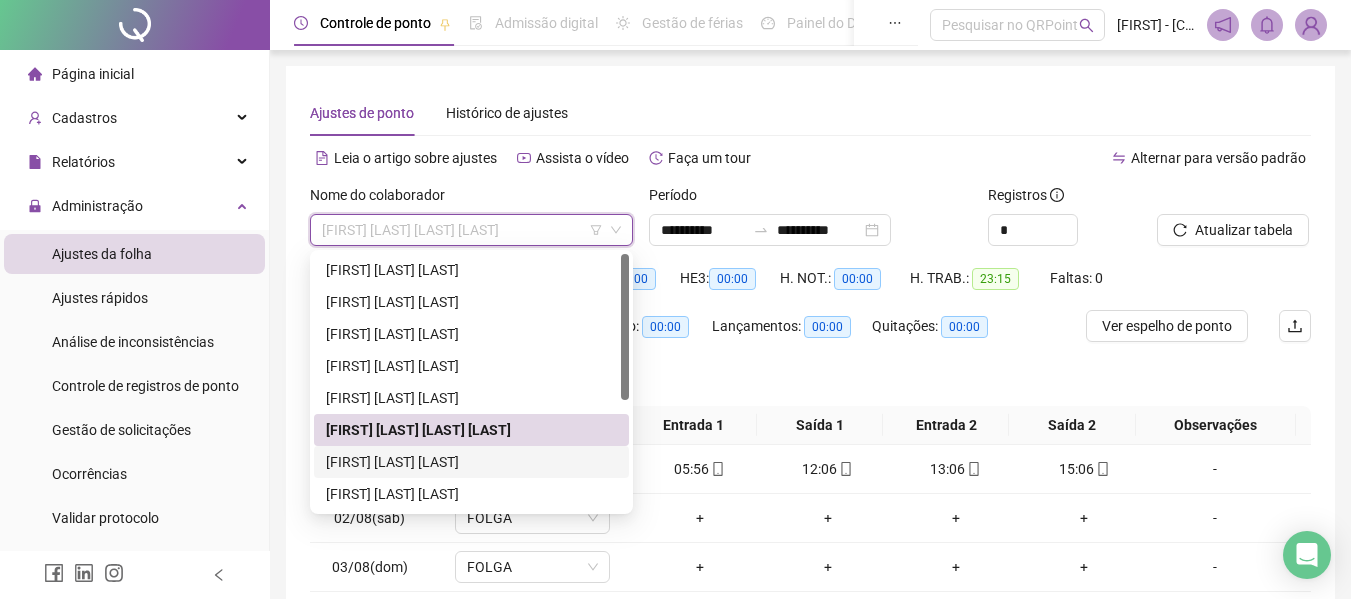 click on "[FIRST] [LAST] [LAST]" at bounding box center (471, 462) 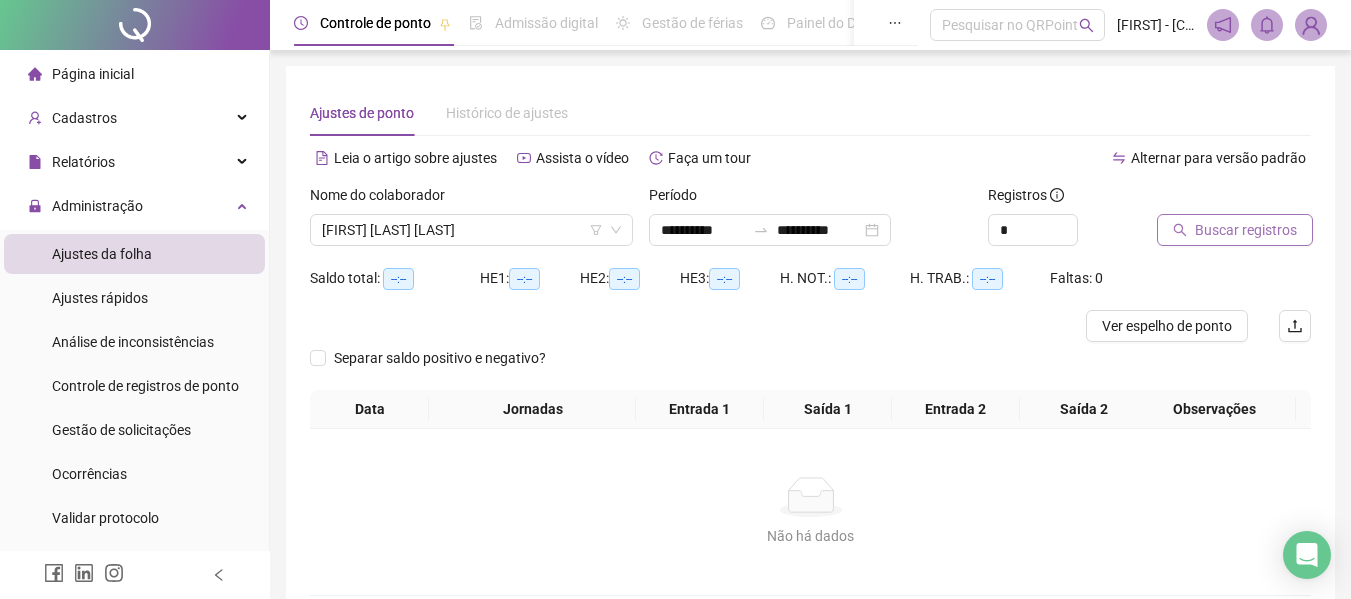 click on "Buscar registros" at bounding box center [1246, 230] 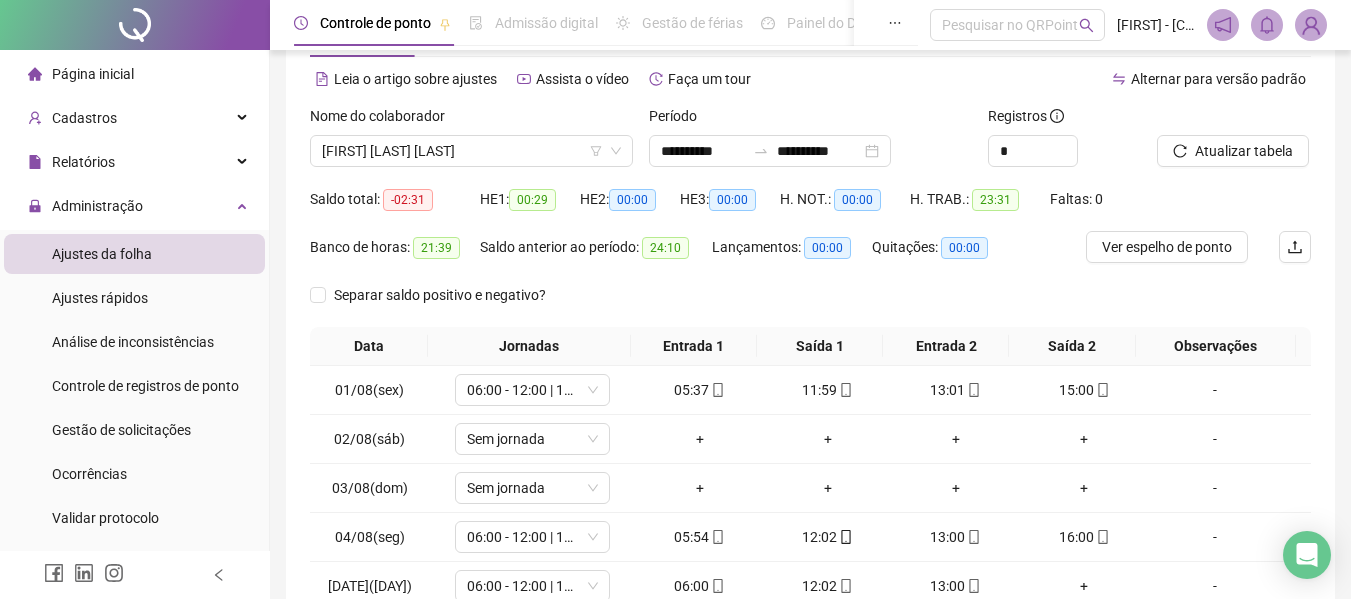 scroll, scrollTop: 57, scrollLeft: 0, axis: vertical 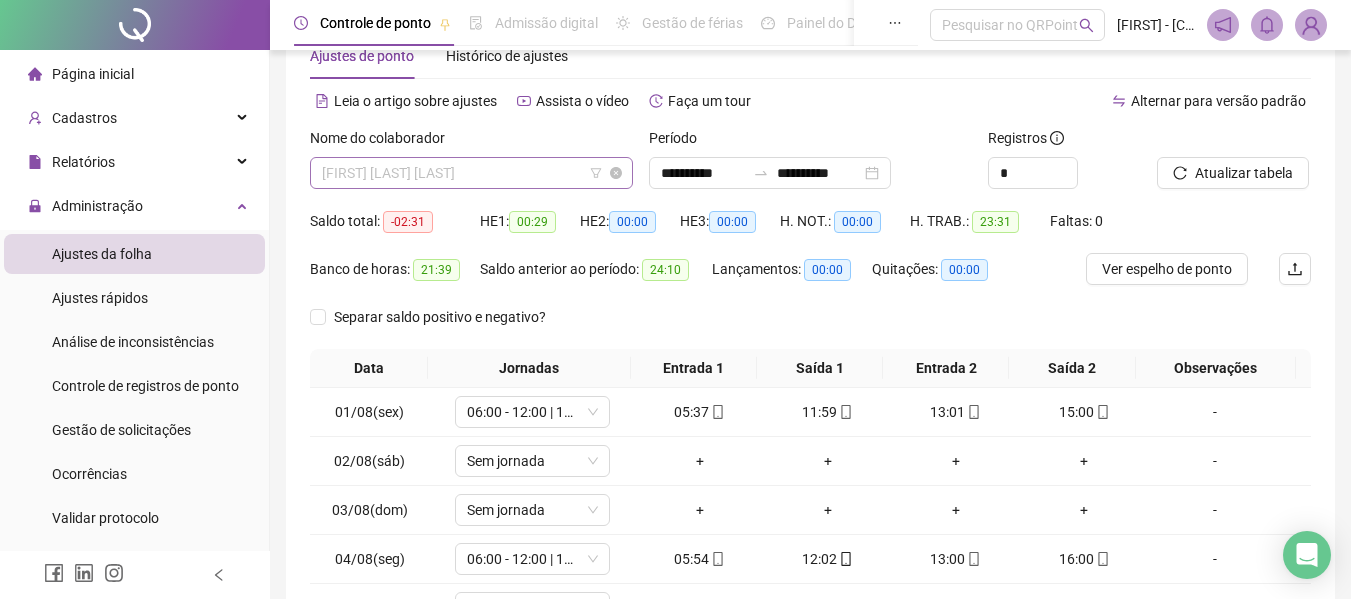 click on "[FIRST] [LAST] [LAST]" at bounding box center (471, 173) 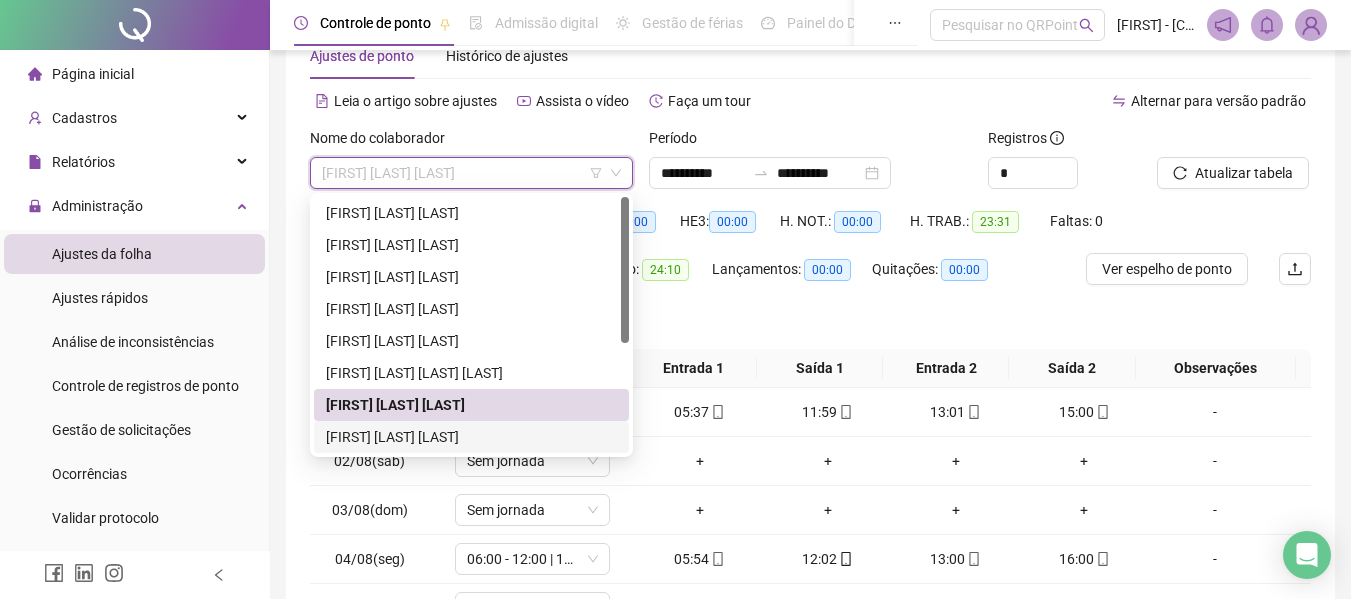 click on "[FIRST] [LAST] [LAST]" at bounding box center (471, 437) 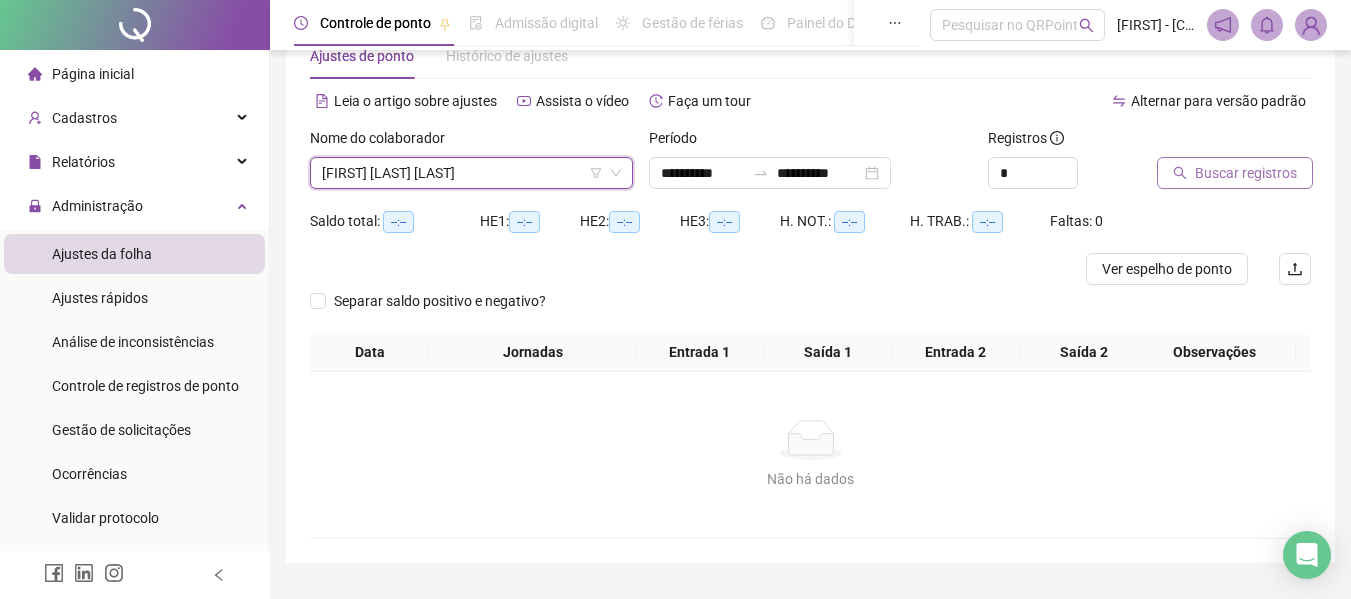 click on "Buscar registros" at bounding box center (1246, 173) 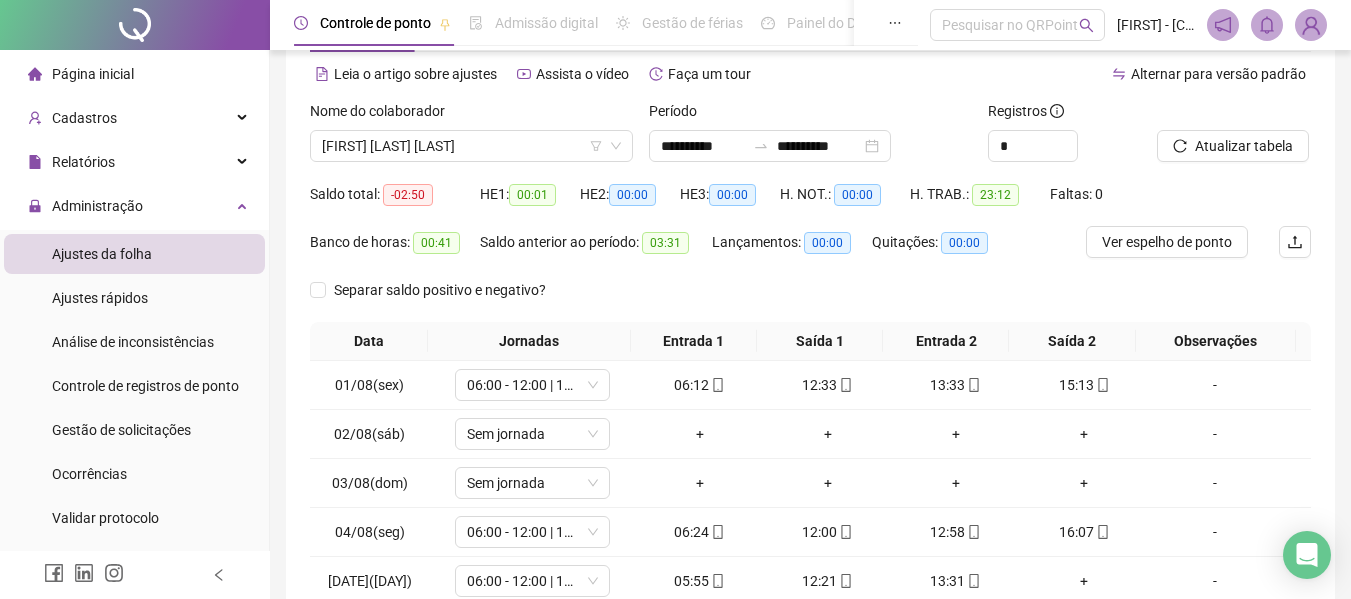 scroll, scrollTop: 57, scrollLeft: 0, axis: vertical 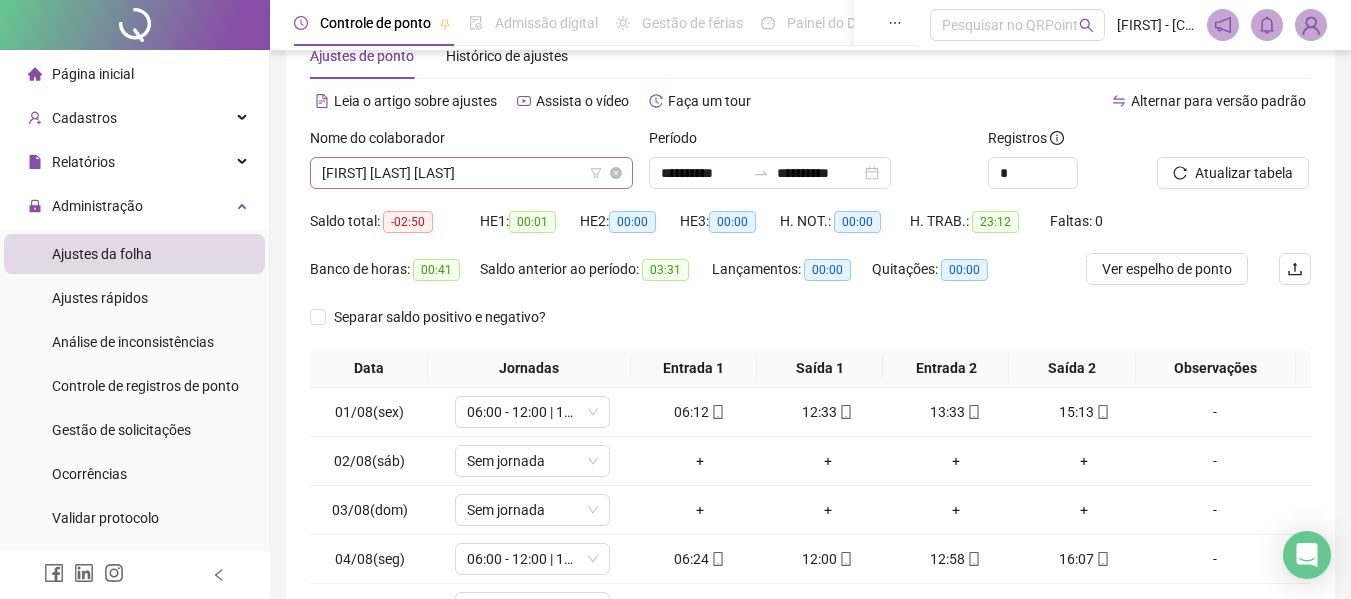 click on "[FIRST] [LAST] [LAST]" at bounding box center [471, 173] 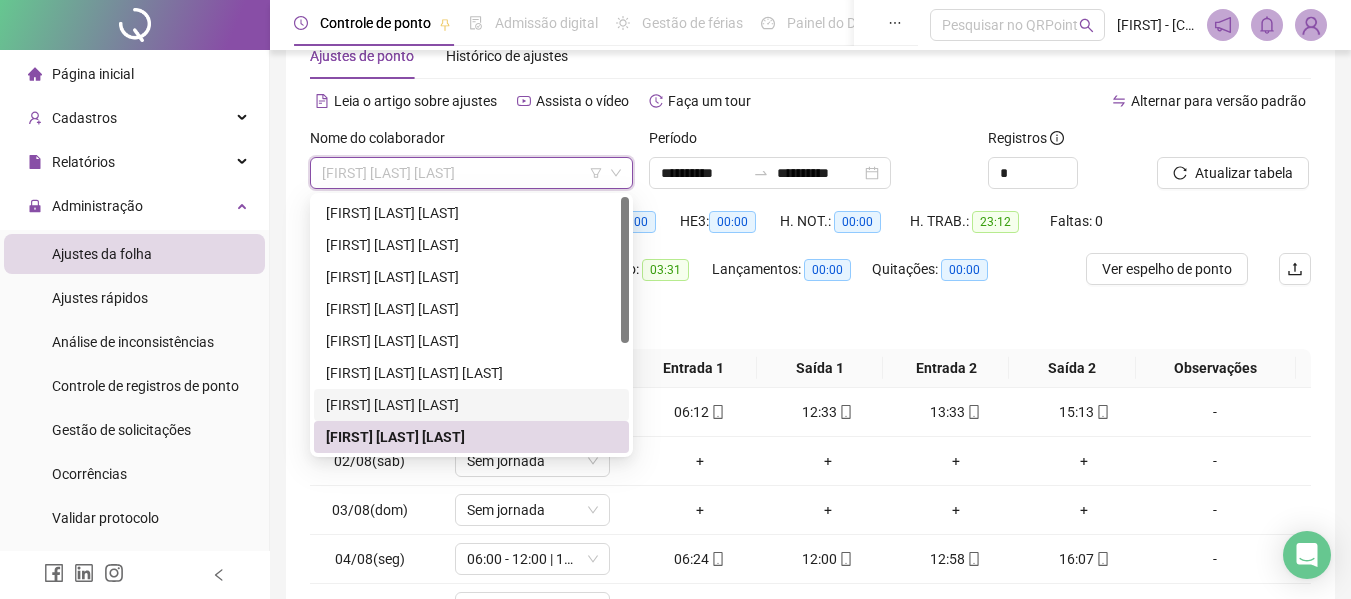 scroll, scrollTop: 100, scrollLeft: 0, axis: vertical 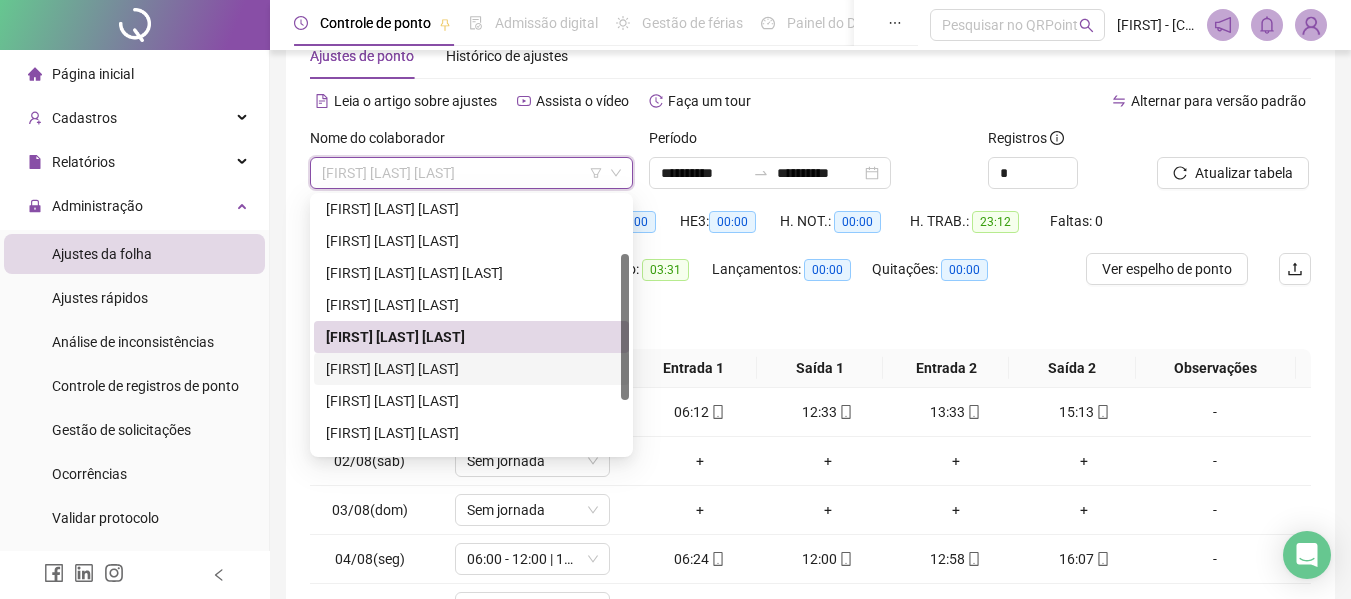click on "[FIRST] [LAST] [LAST]" at bounding box center [471, 369] 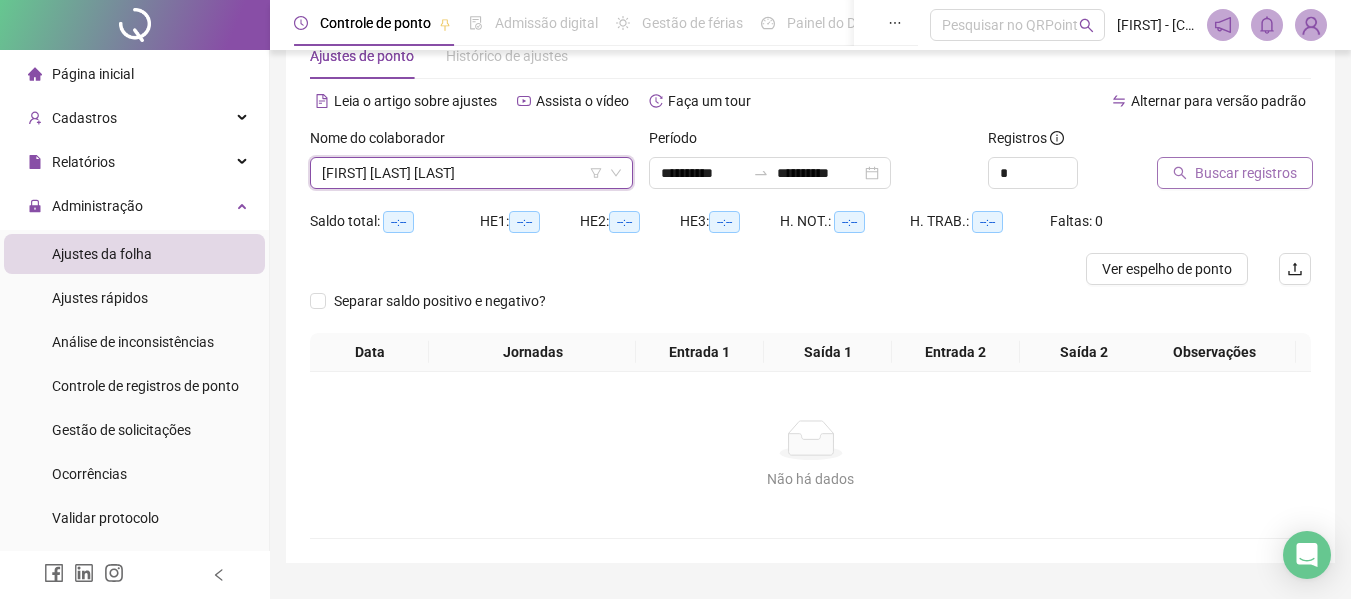 click on "Buscar registros" at bounding box center [1246, 173] 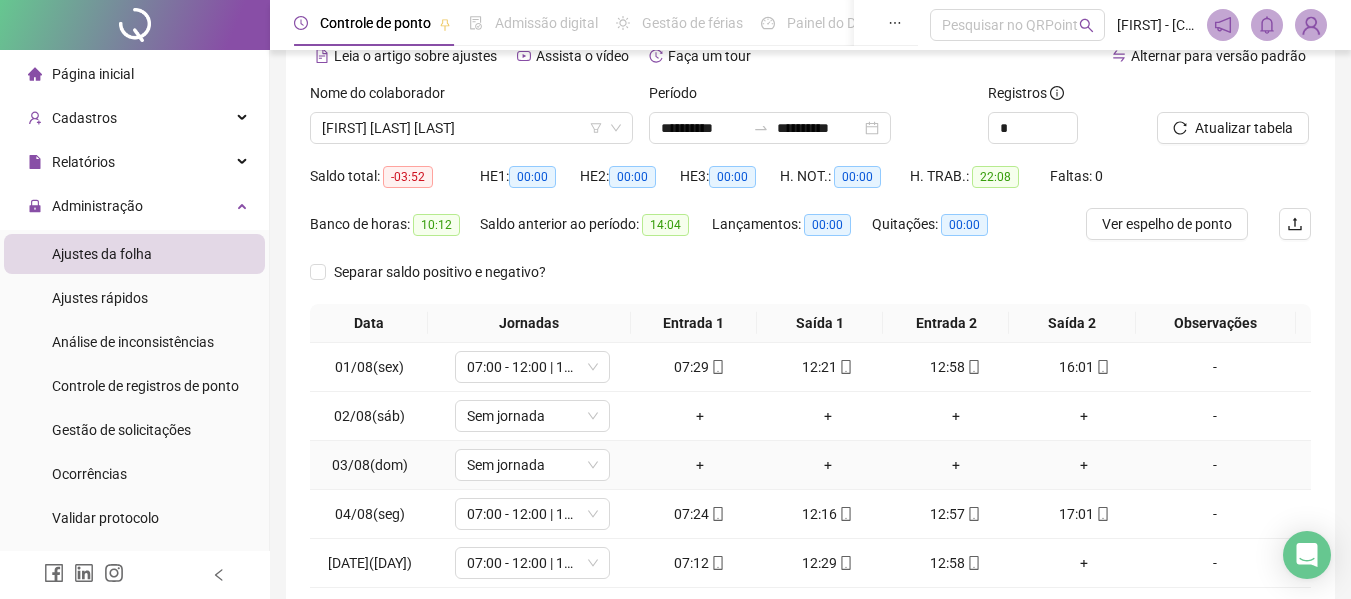 scroll, scrollTop: 57, scrollLeft: 0, axis: vertical 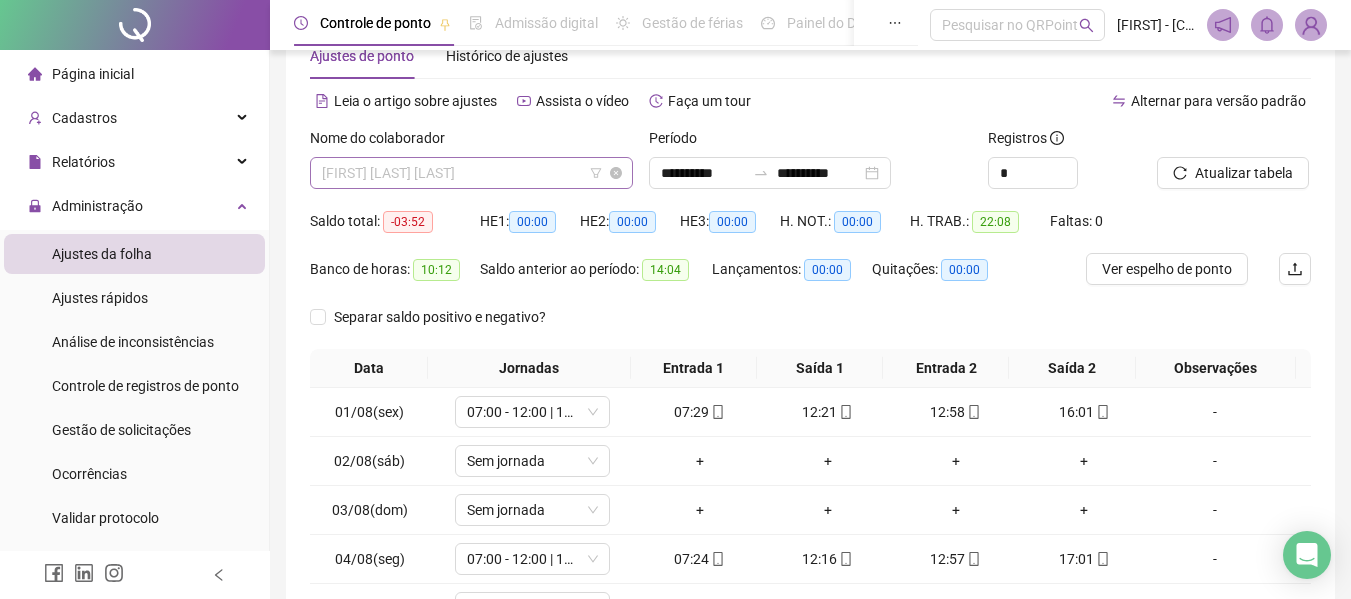 click on "[FIRST] [LAST] [LAST]" at bounding box center [471, 173] 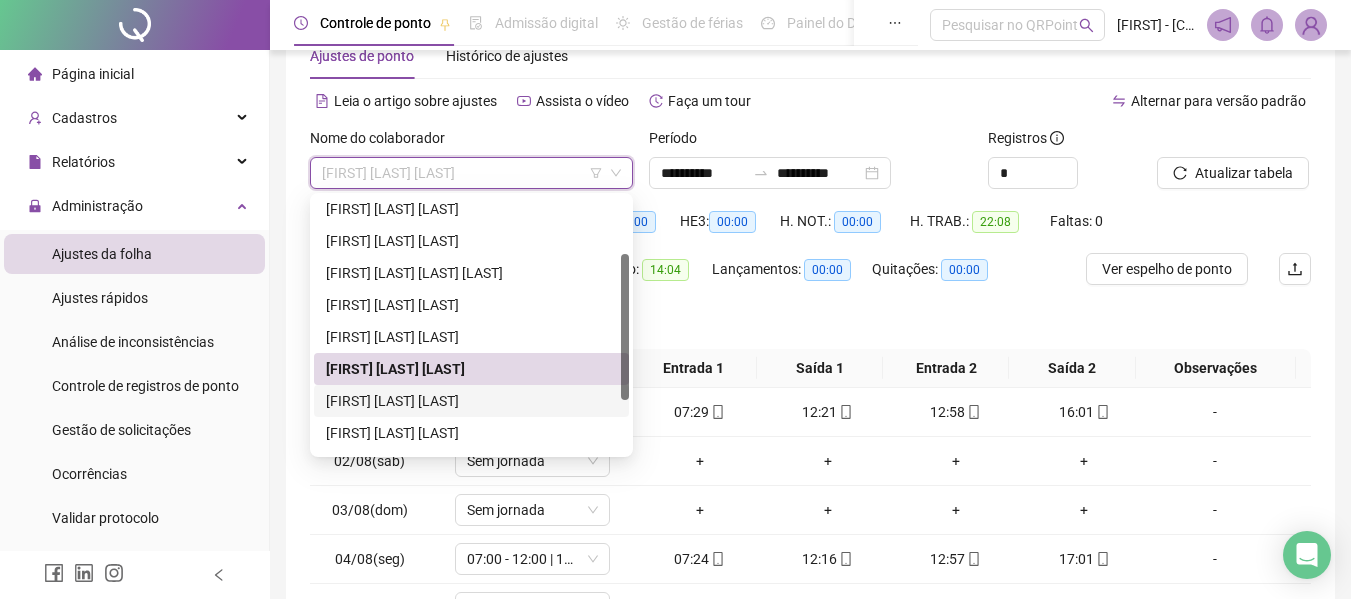 click on "[FIRST] [LAST] [LAST]" at bounding box center (471, 401) 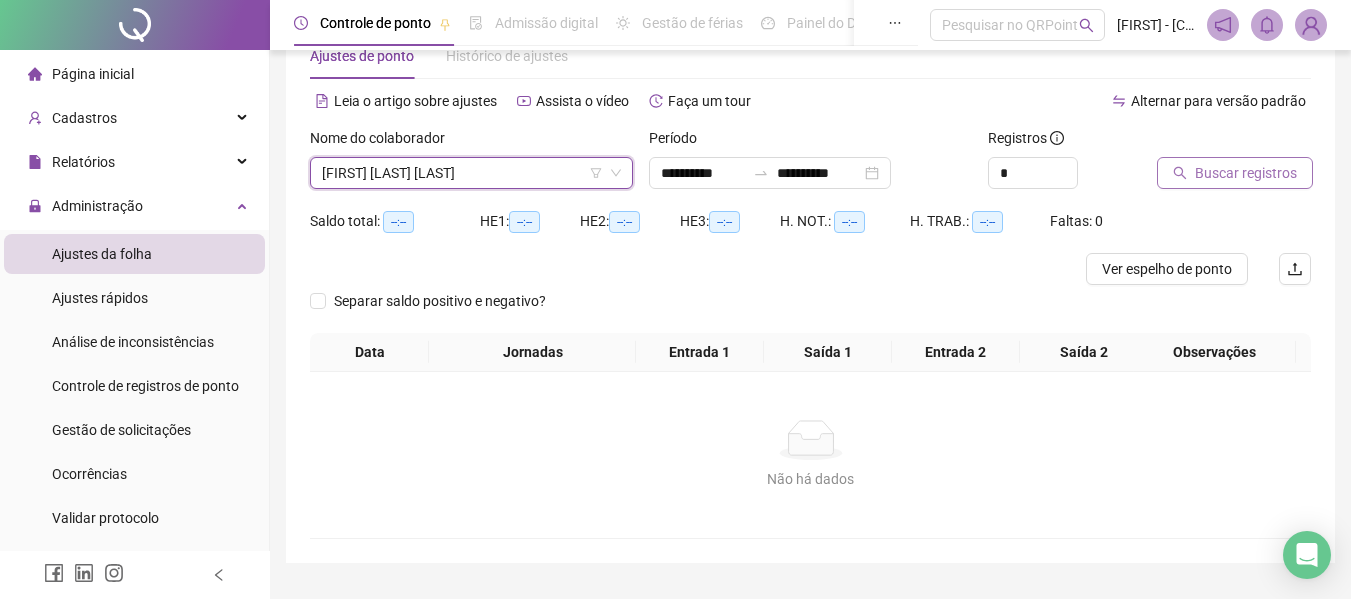 click on "Buscar registros" at bounding box center [1246, 173] 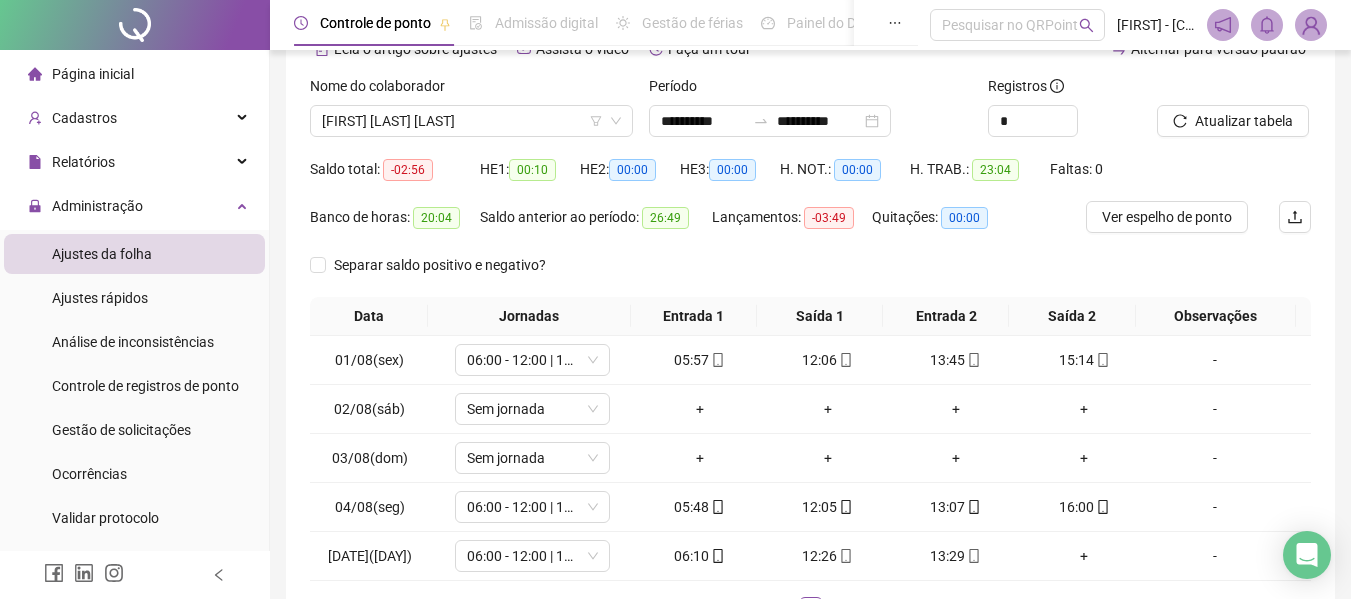 scroll, scrollTop: 0, scrollLeft: 0, axis: both 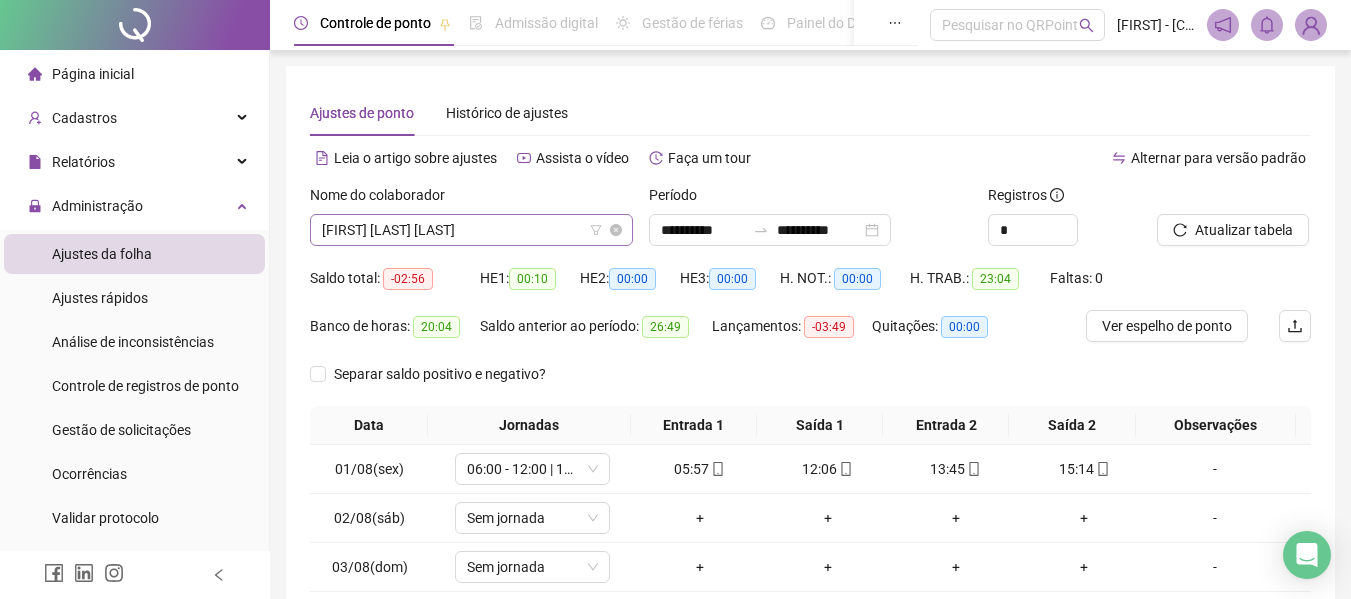 click on "[FIRST] [LAST] [LAST]" at bounding box center (471, 230) 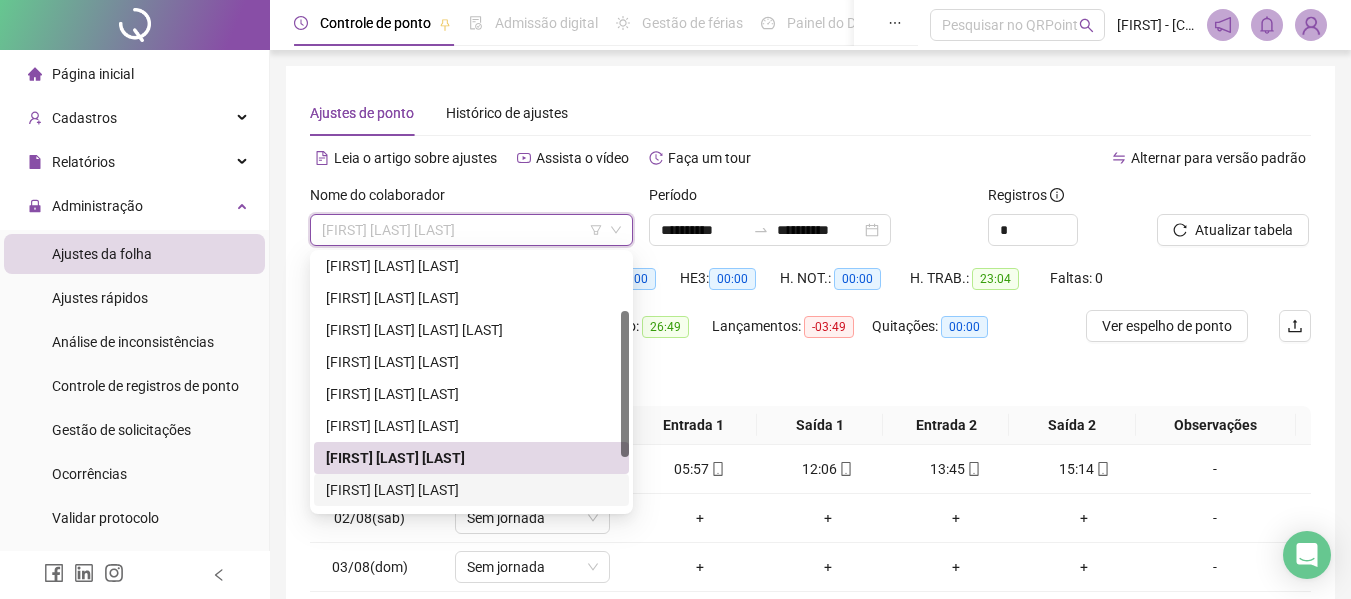 click on "[FIRST] [LAST] [LAST]" at bounding box center [471, 490] 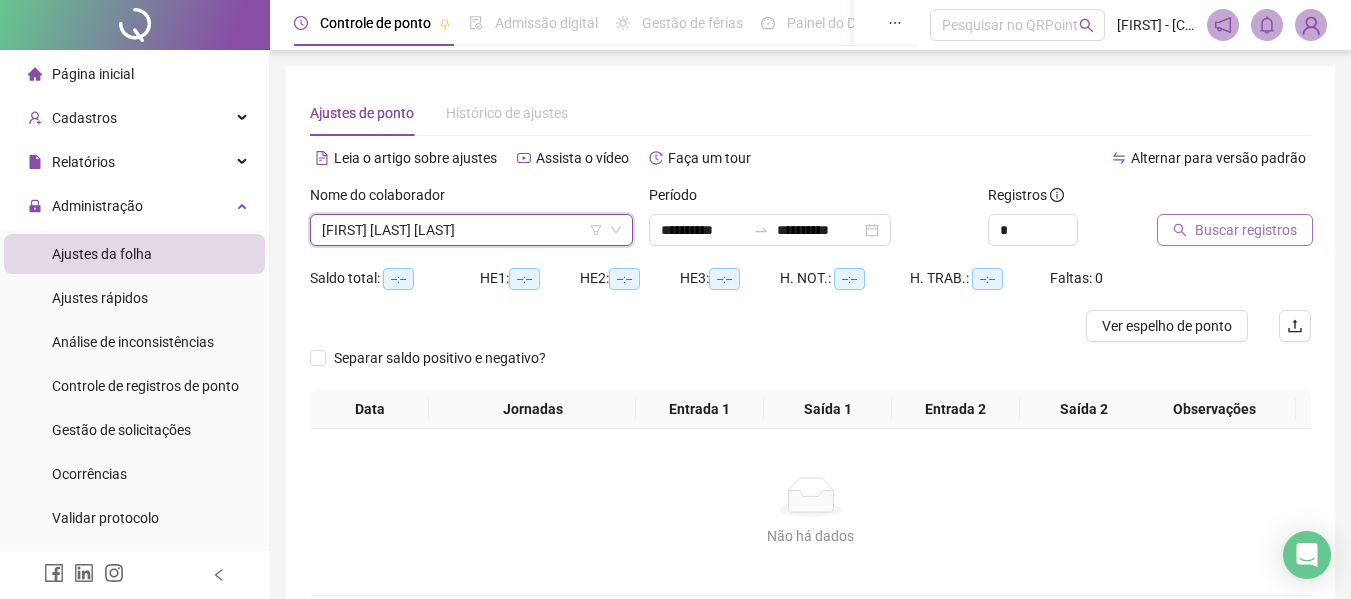 click on "Buscar registros" at bounding box center (1246, 230) 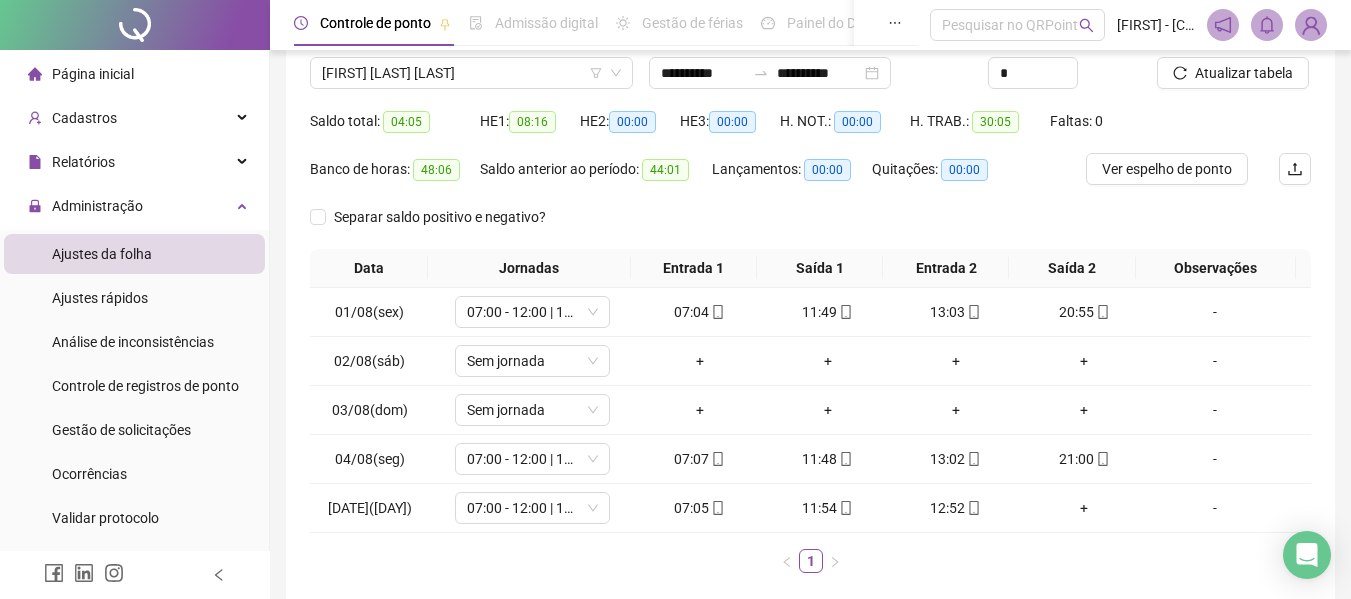 scroll, scrollTop: 57, scrollLeft: 0, axis: vertical 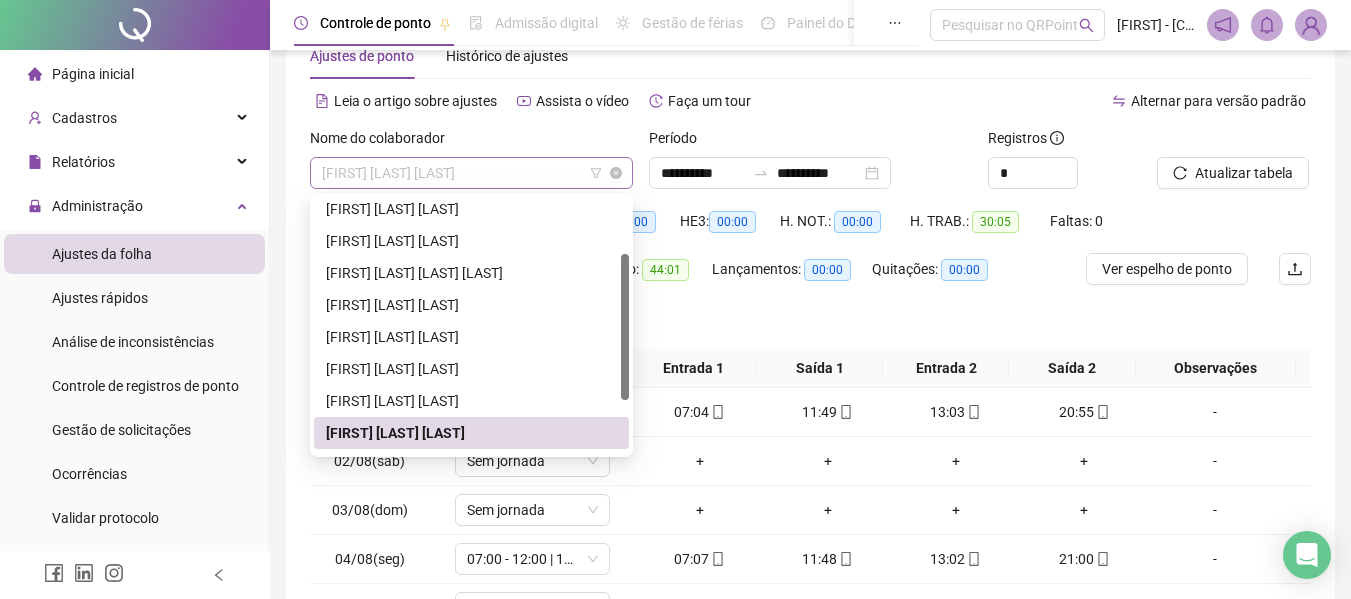 click on "[FIRST] [LAST] [LAST]" at bounding box center (471, 173) 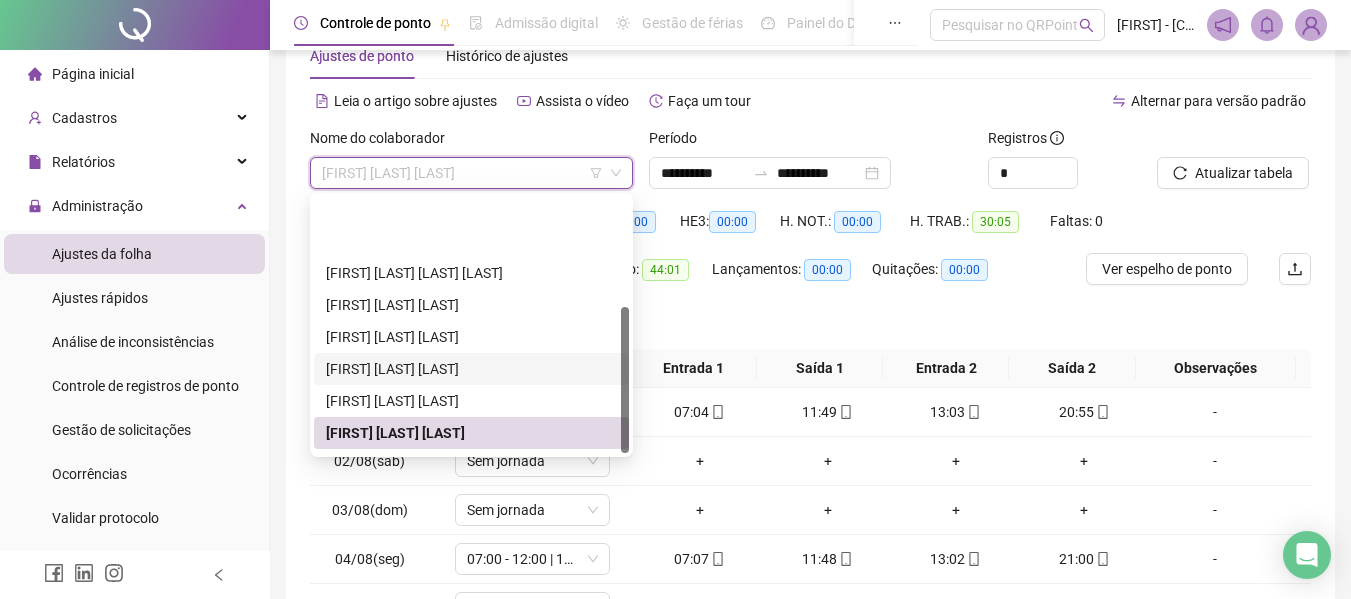 scroll, scrollTop: 192, scrollLeft: 0, axis: vertical 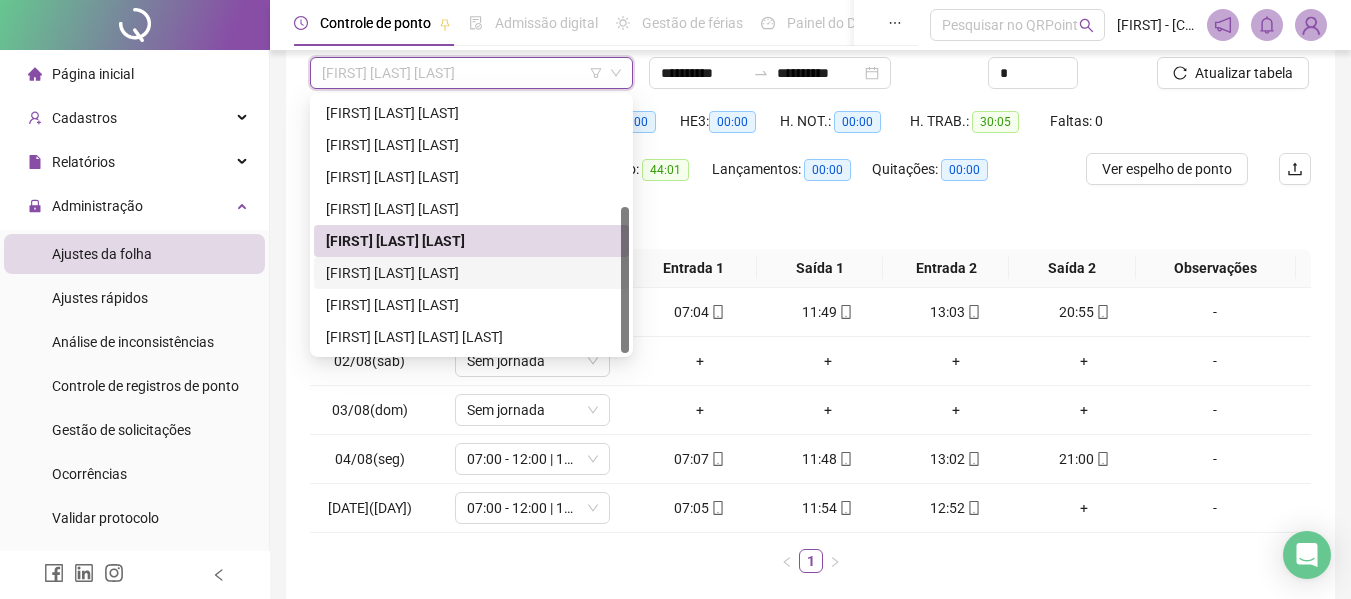 click on "[FIRST] [LAST] [LAST]" at bounding box center [471, 273] 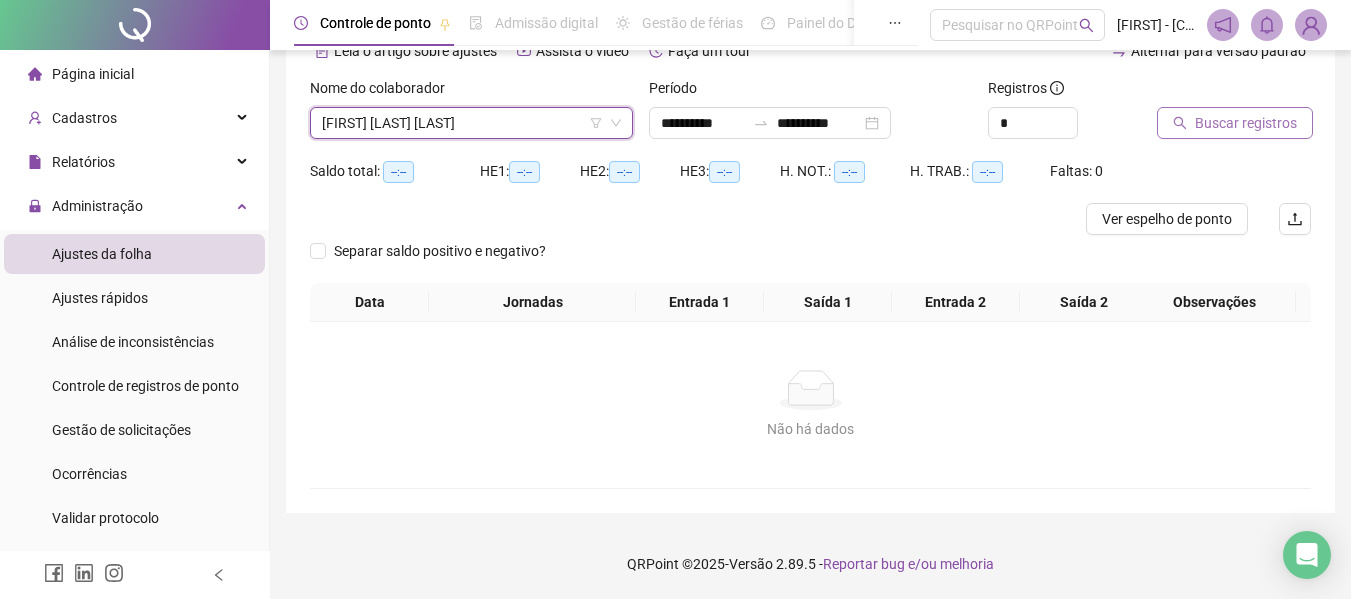 click on "Buscar registros" at bounding box center (1235, 123) 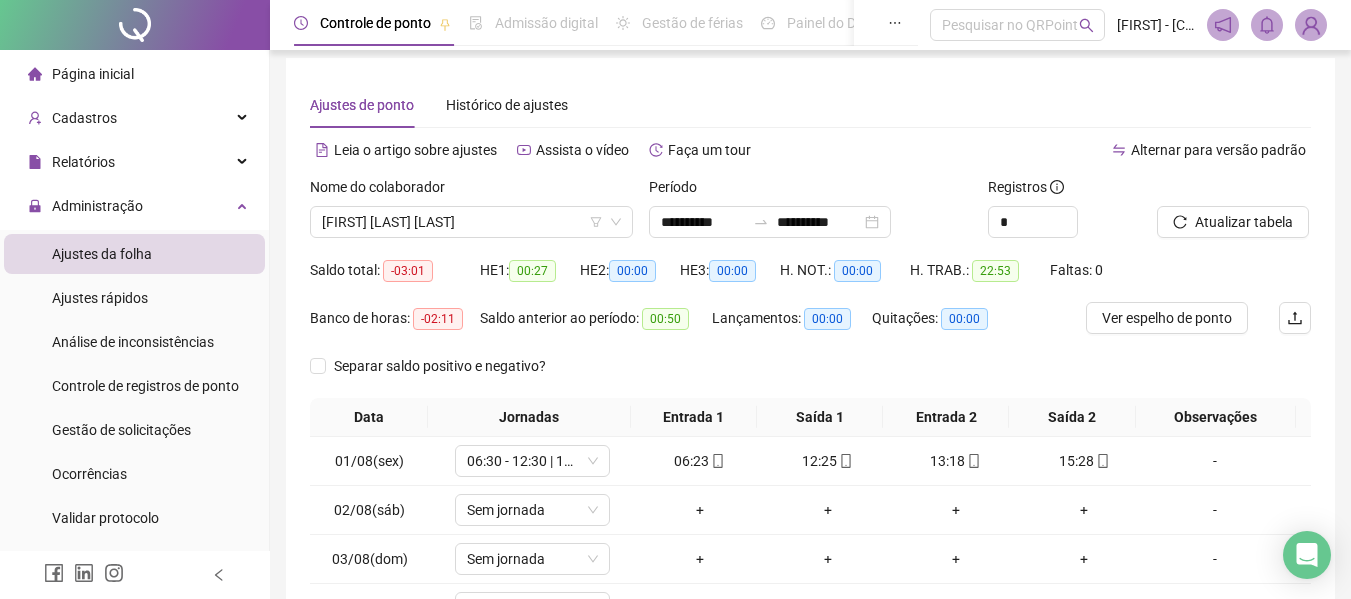 scroll, scrollTop: 0, scrollLeft: 0, axis: both 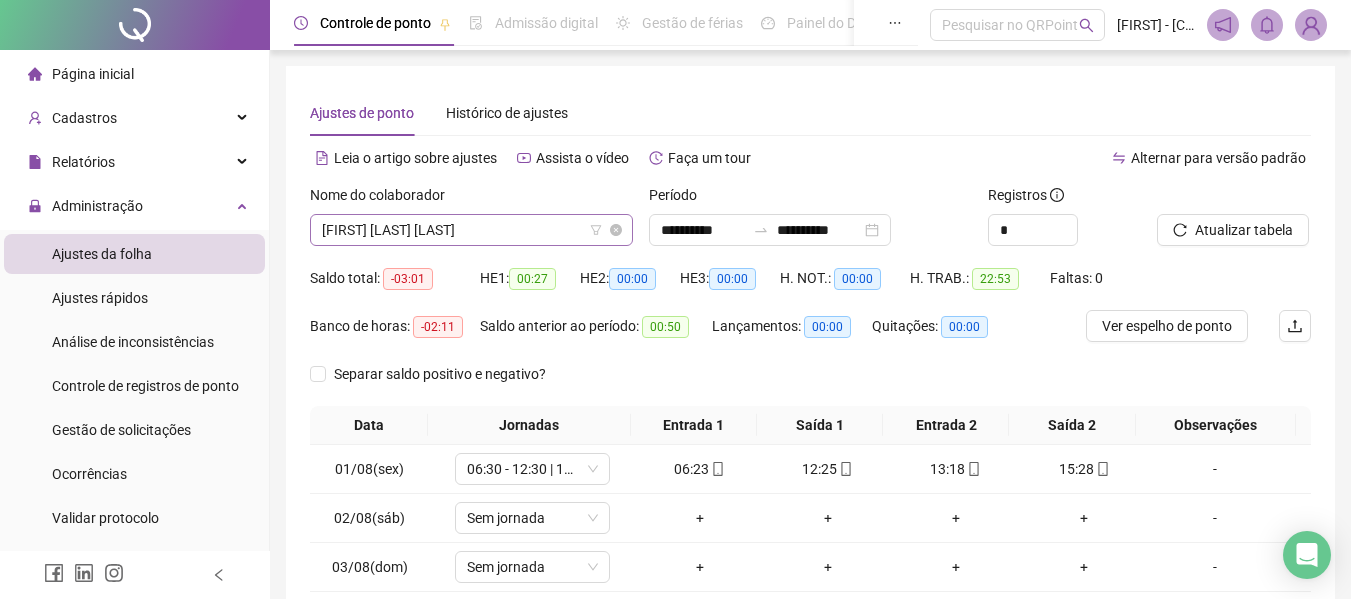 click on "[FIRST] [LAST] [LAST]" at bounding box center [471, 230] 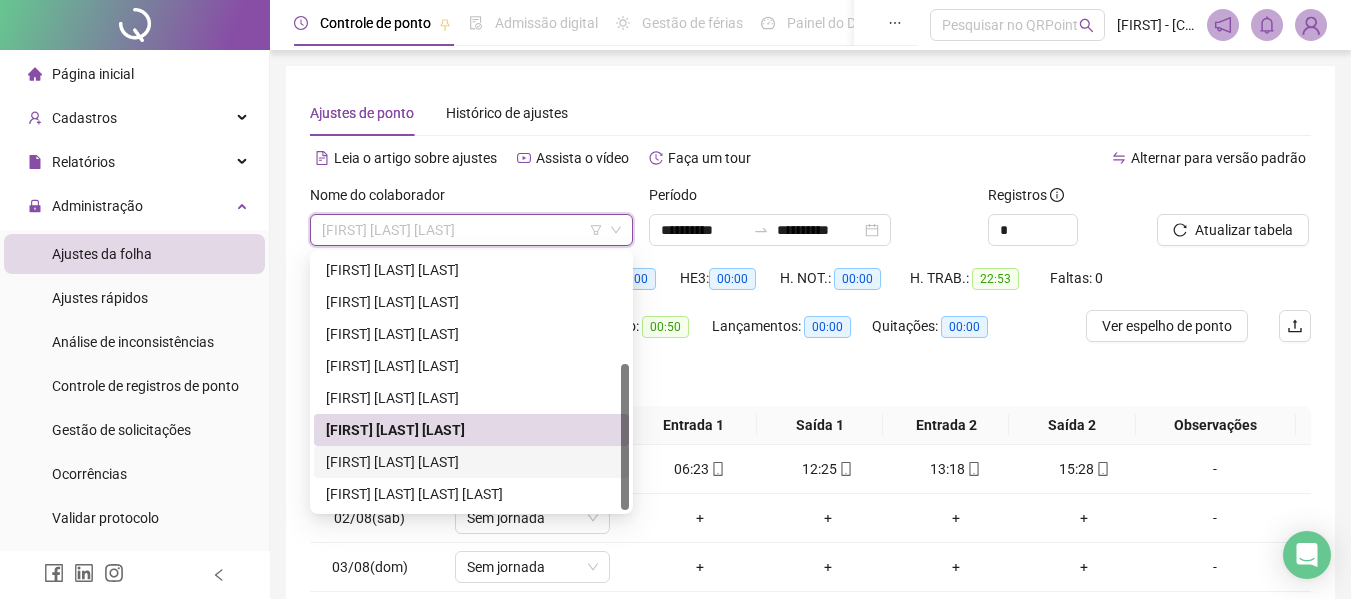 click on "[FIRST] [LAST] [LAST]" at bounding box center [471, 462] 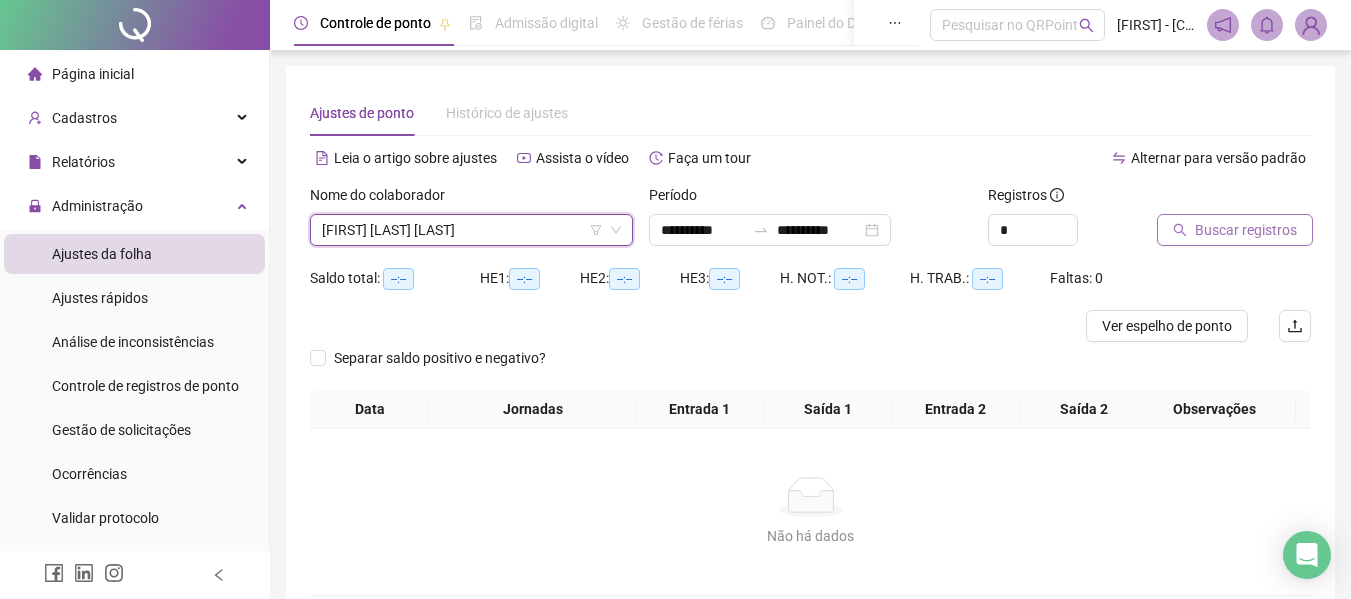 click on "Buscar registros" at bounding box center [1246, 230] 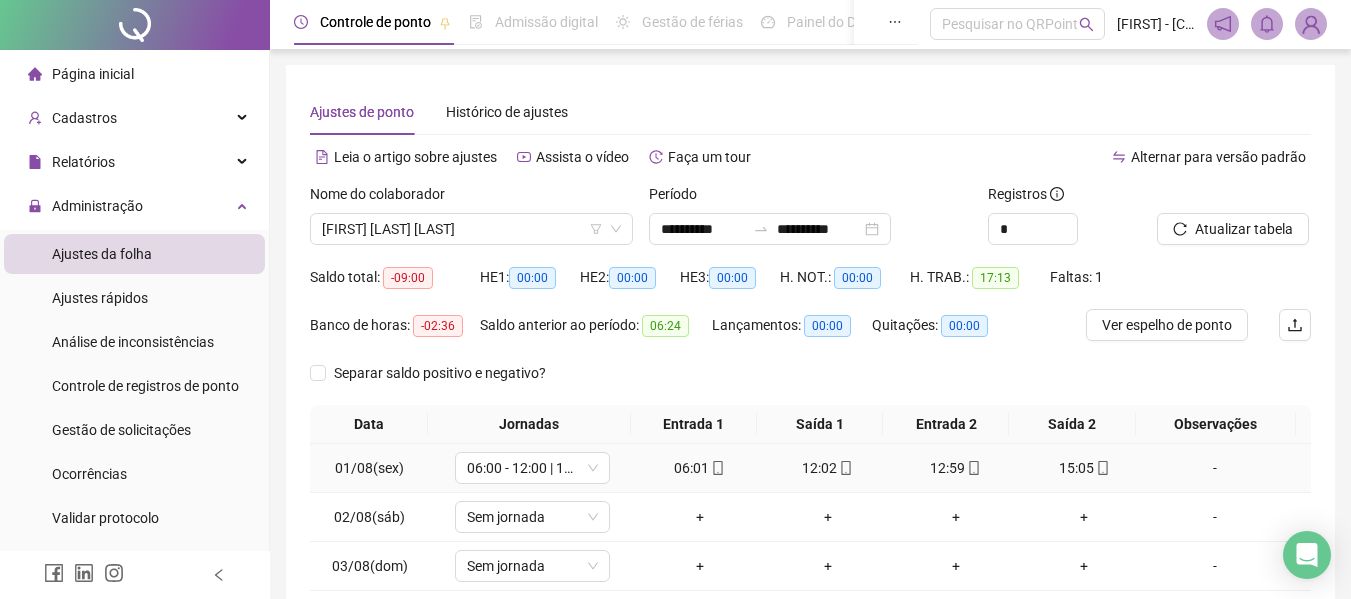 scroll, scrollTop: 0, scrollLeft: 0, axis: both 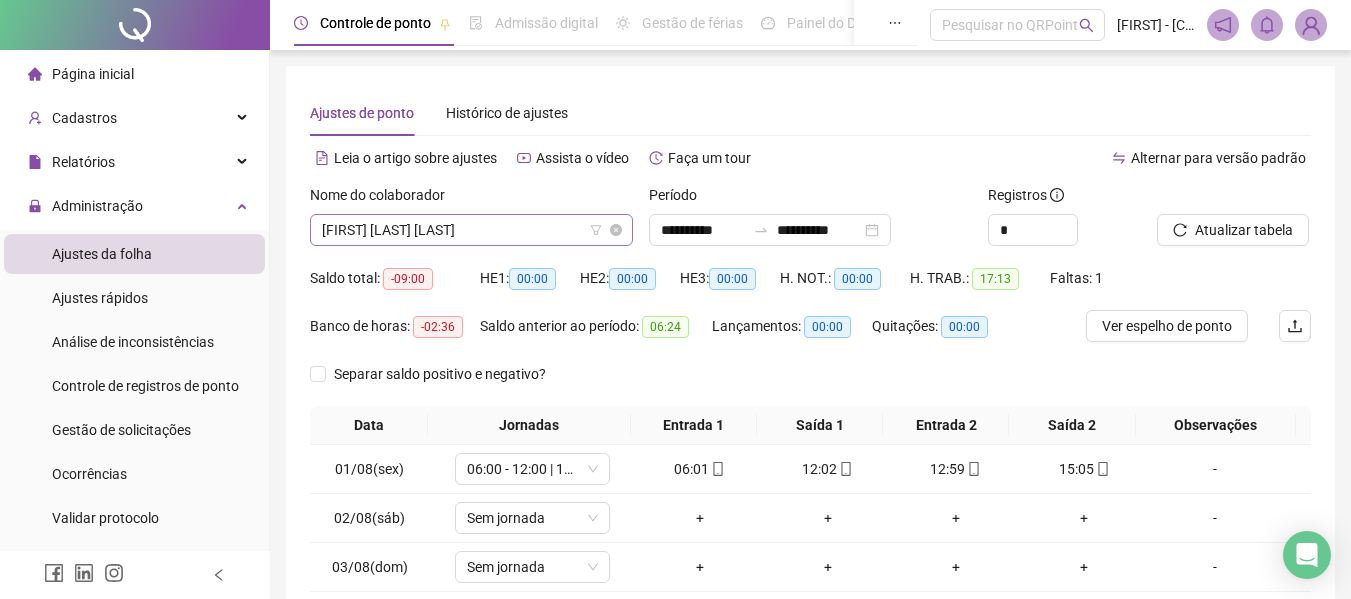 click on "[FIRST] [LAST] [LAST]" at bounding box center (471, 230) 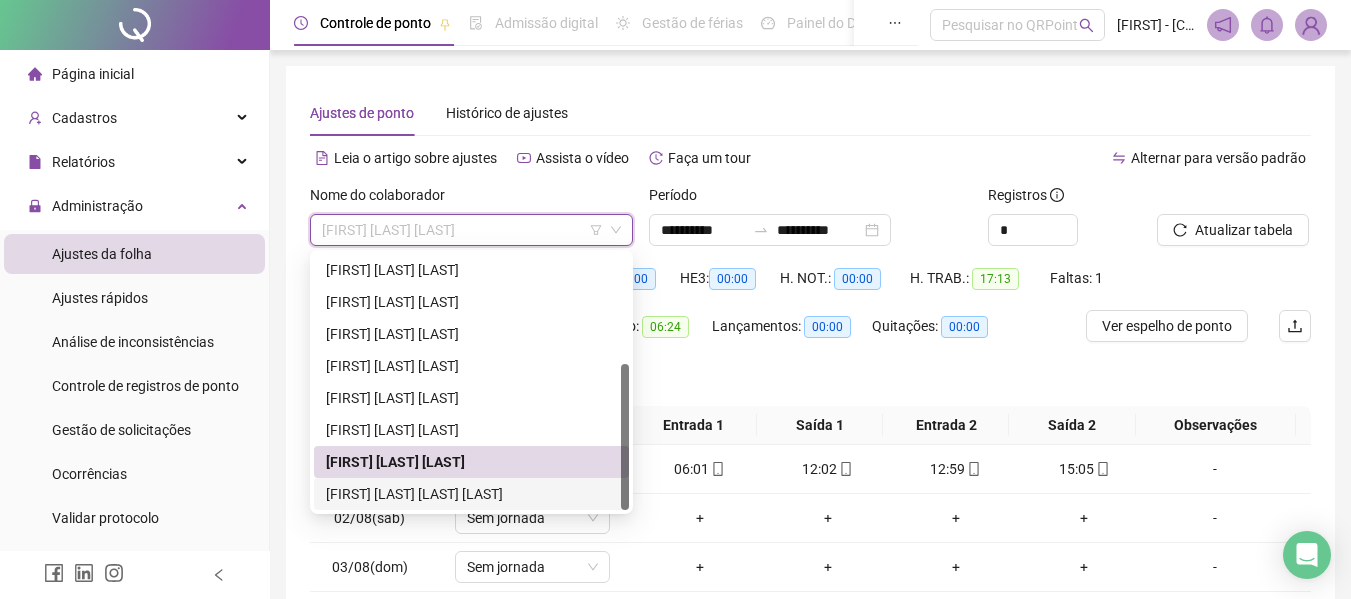 click on "[FIRST] [LAST] [LAST]" at bounding box center (471, 494) 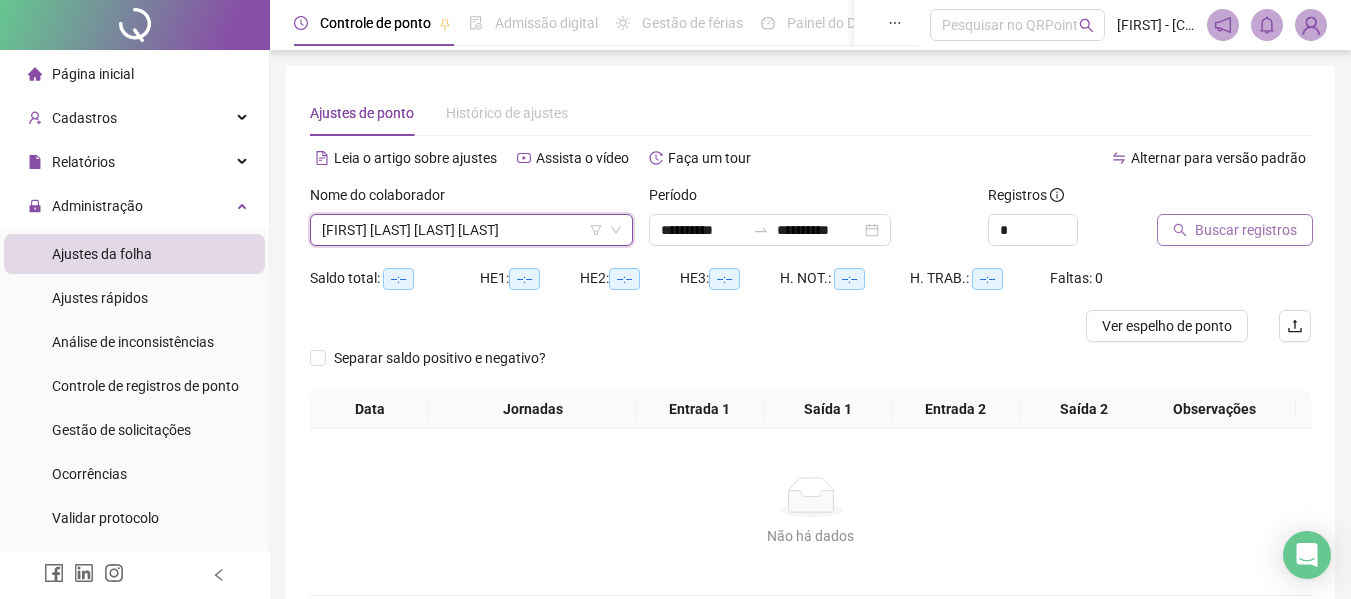 click on "Buscar registros" at bounding box center [1235, 230] 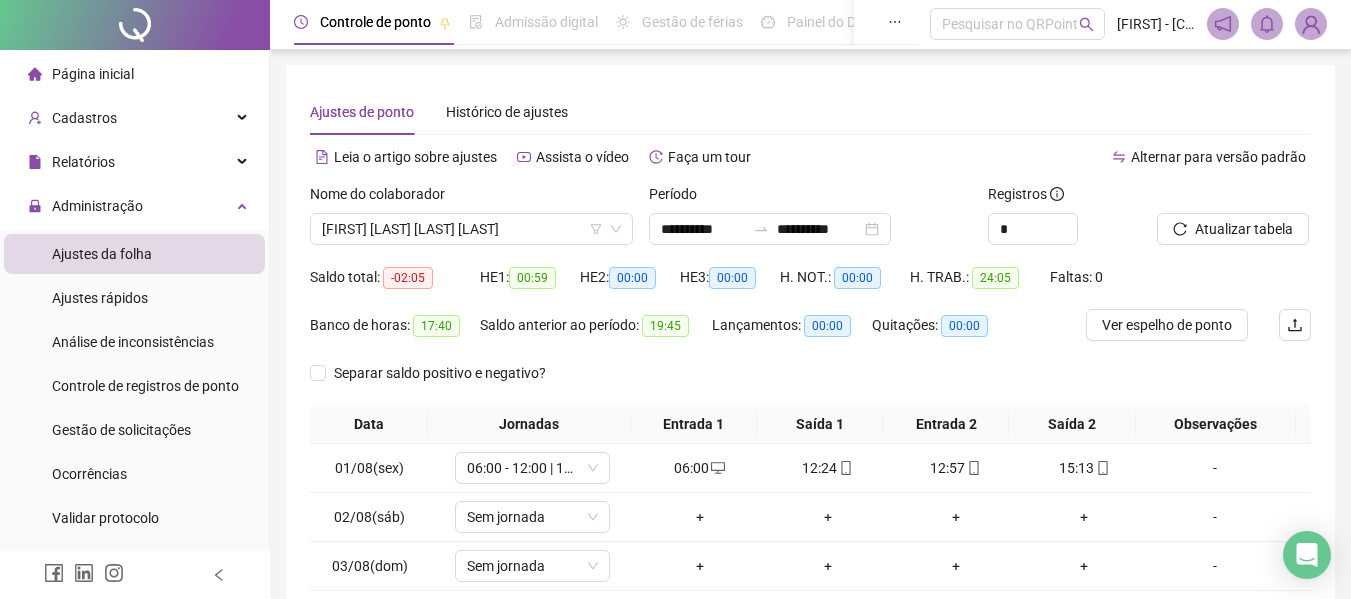 scroll, scrollTop: 0, scrollLeft: 0, axis: both 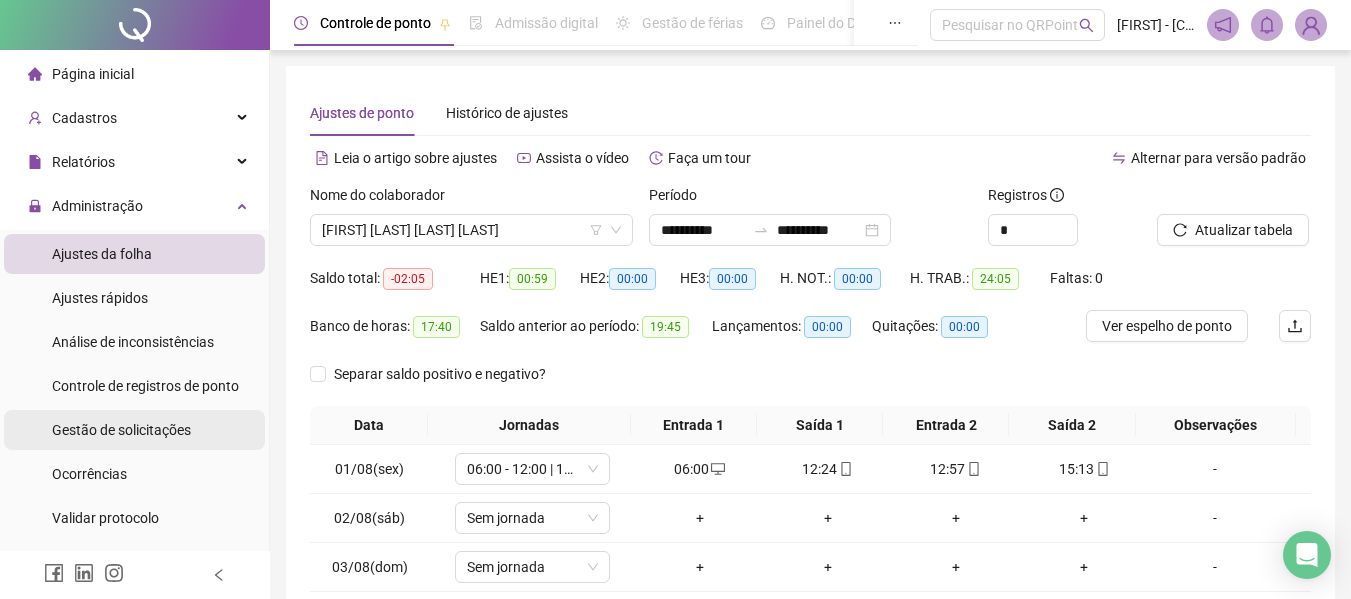 click on "Gestão de solicitações" at bounding box center (121, 430) 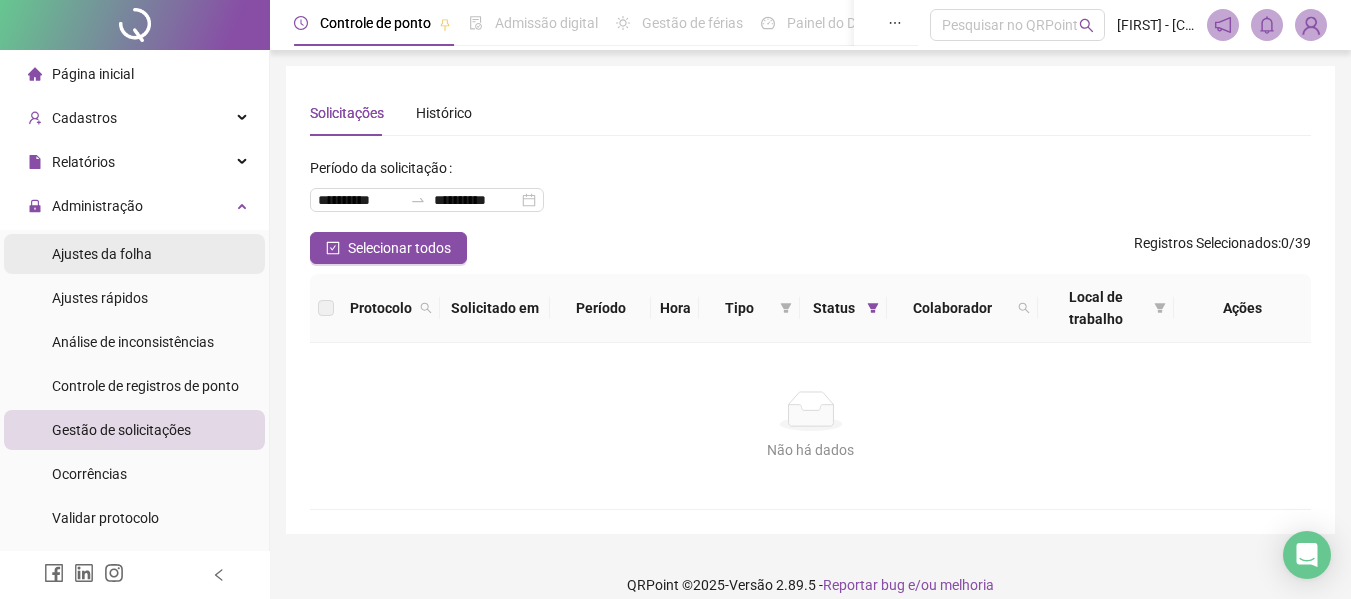 click on "Ajustes da folha" at bounding box center (102, 254) 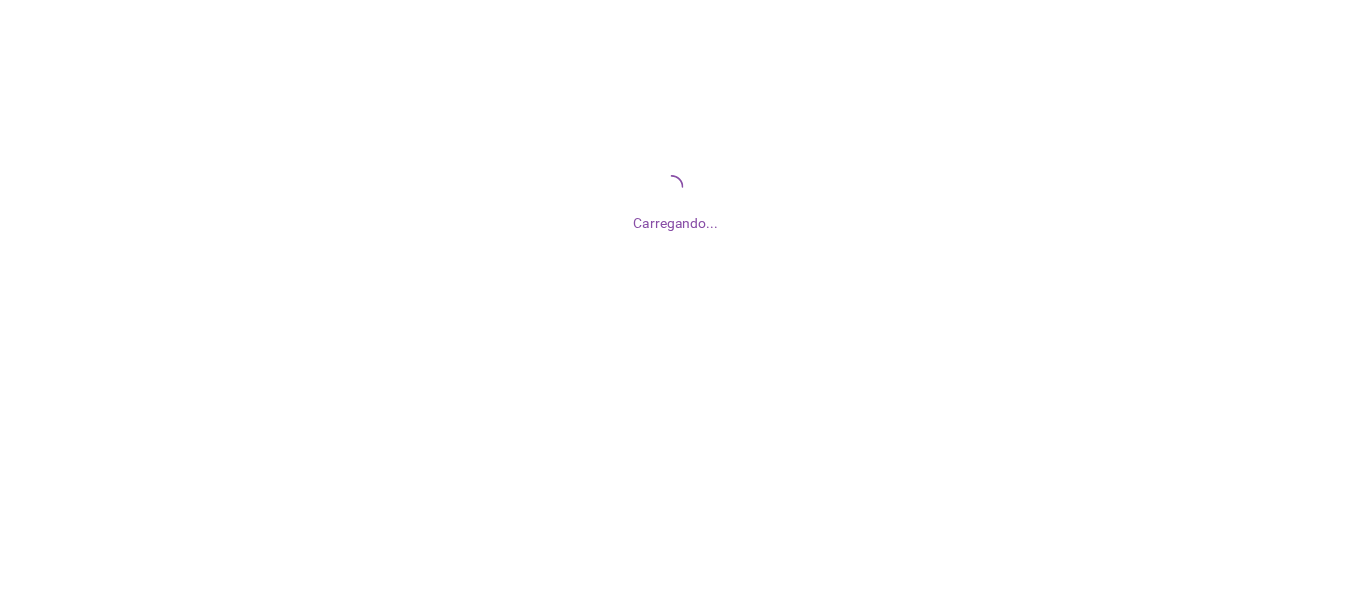 scroll, scrollTop: 0, scrollLeft: 0, axis: both 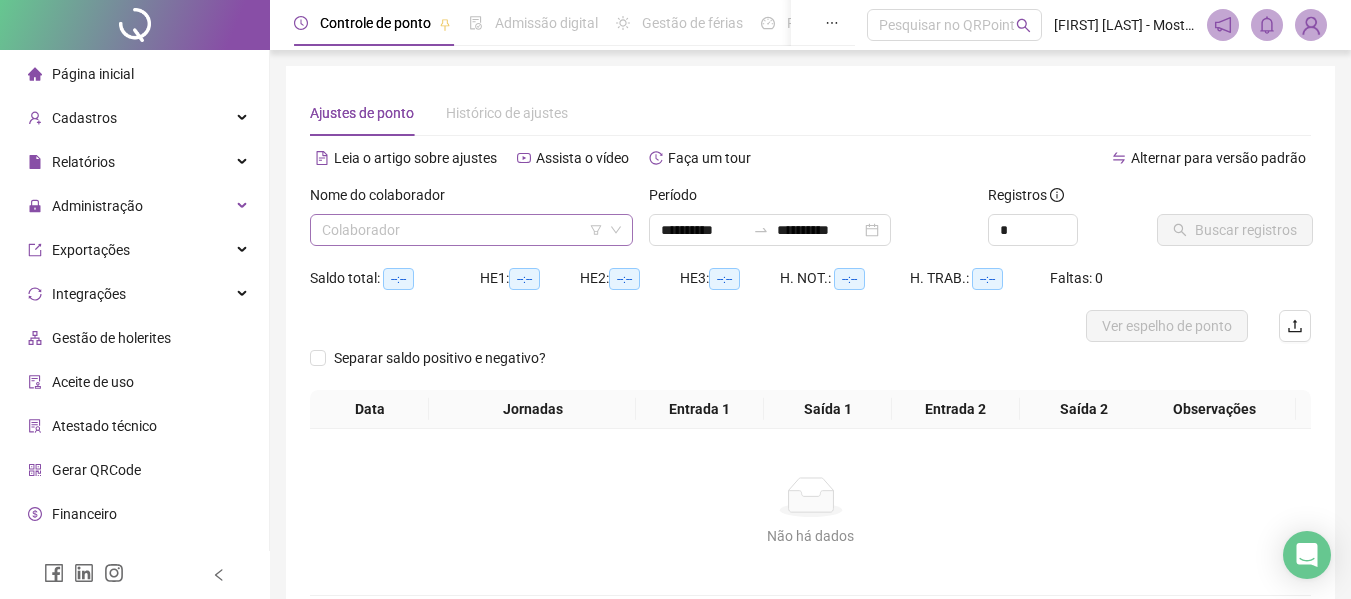 click at bounding box center [462, 230] 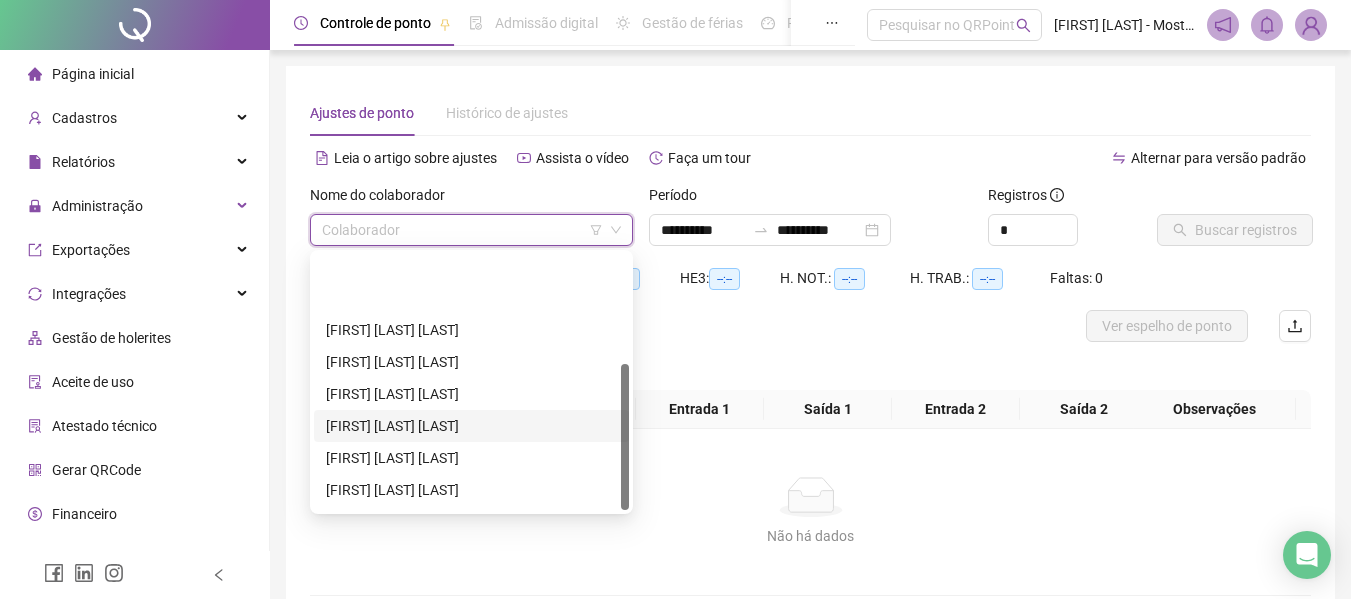 scroll, scrollTop: 192, scrollLeft: 0, axis: vertical 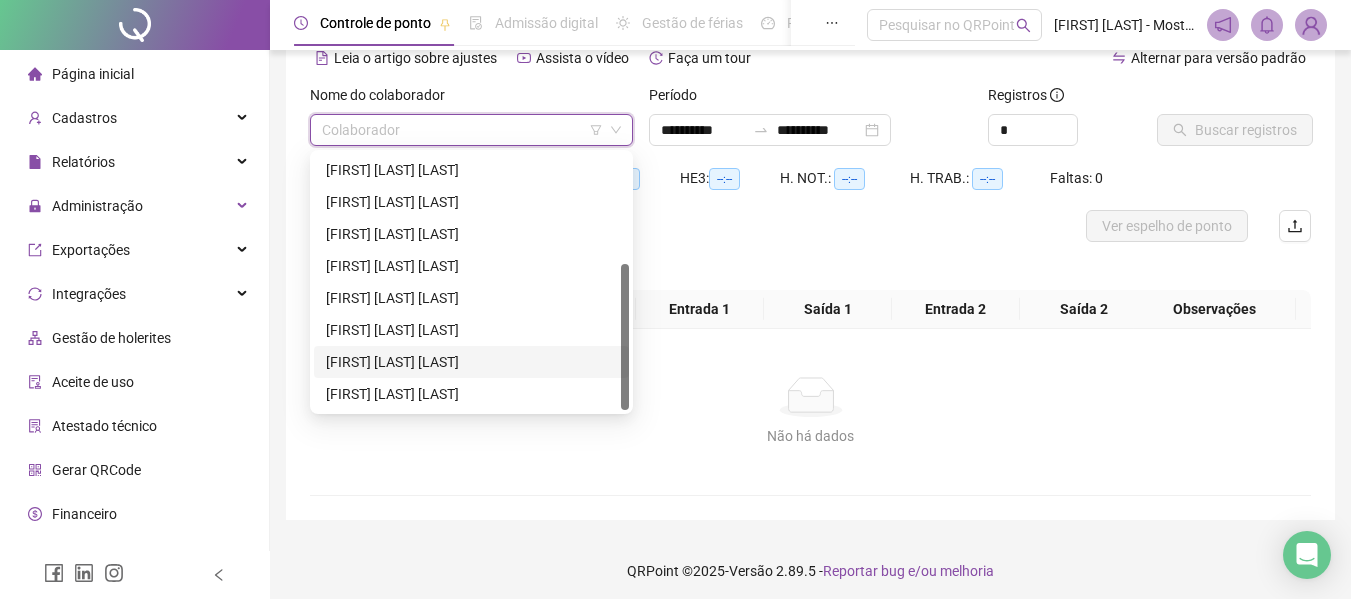click on "[FIRST] [LAST] [LAST]" at bounding box center (471, 362) 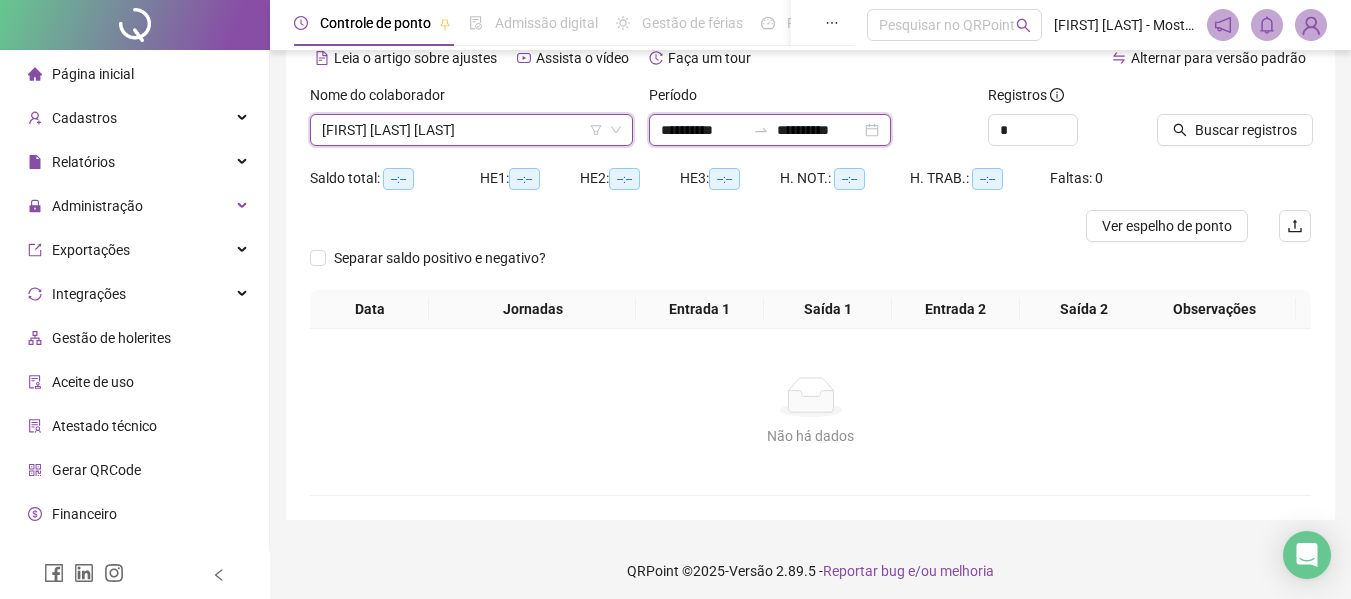 click on "**********" at bounding box center [703, 130] 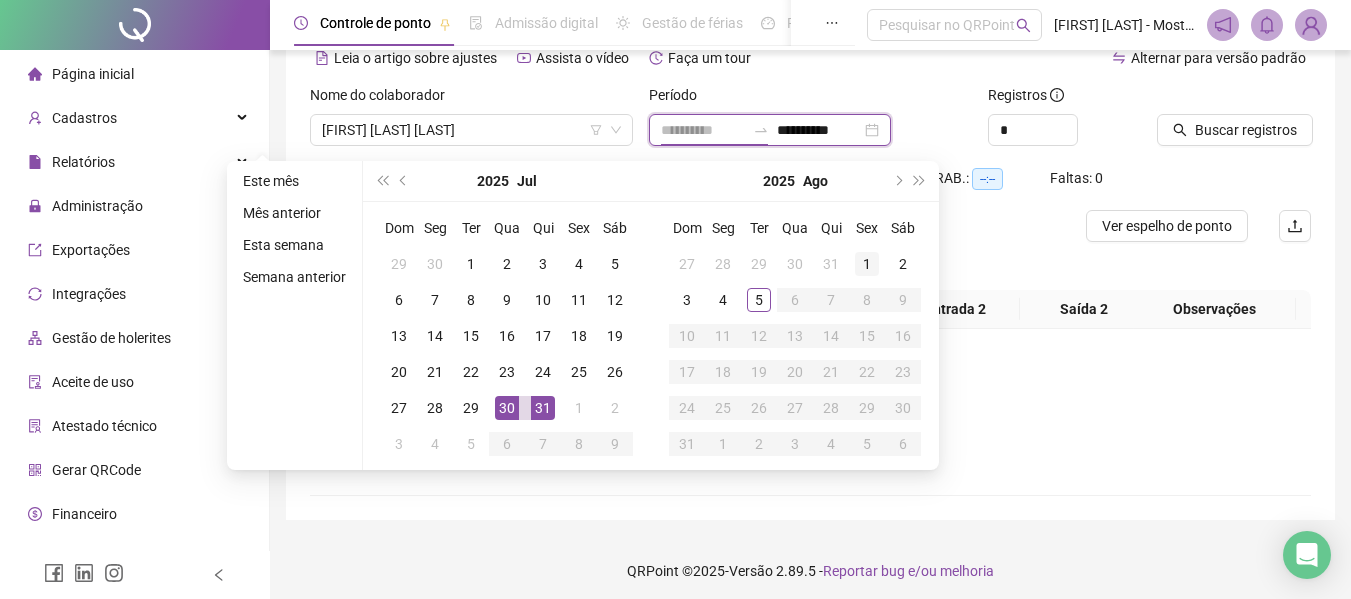type on "**********" 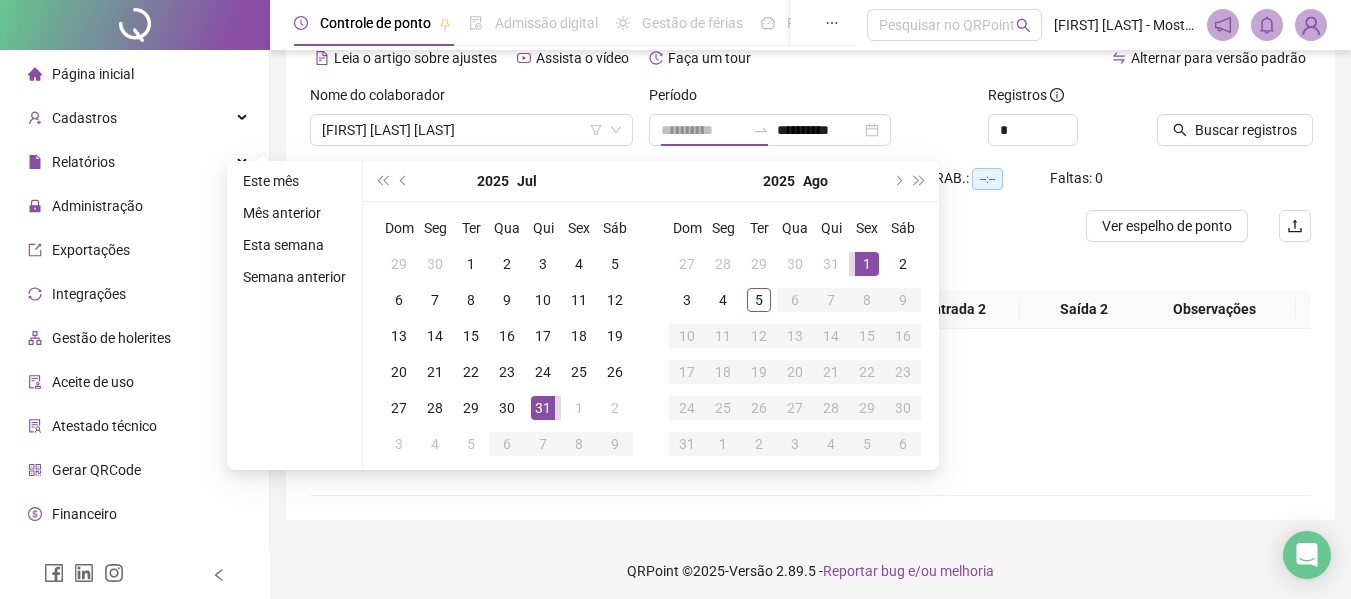 click on "1" at bounding box center (867, 264) 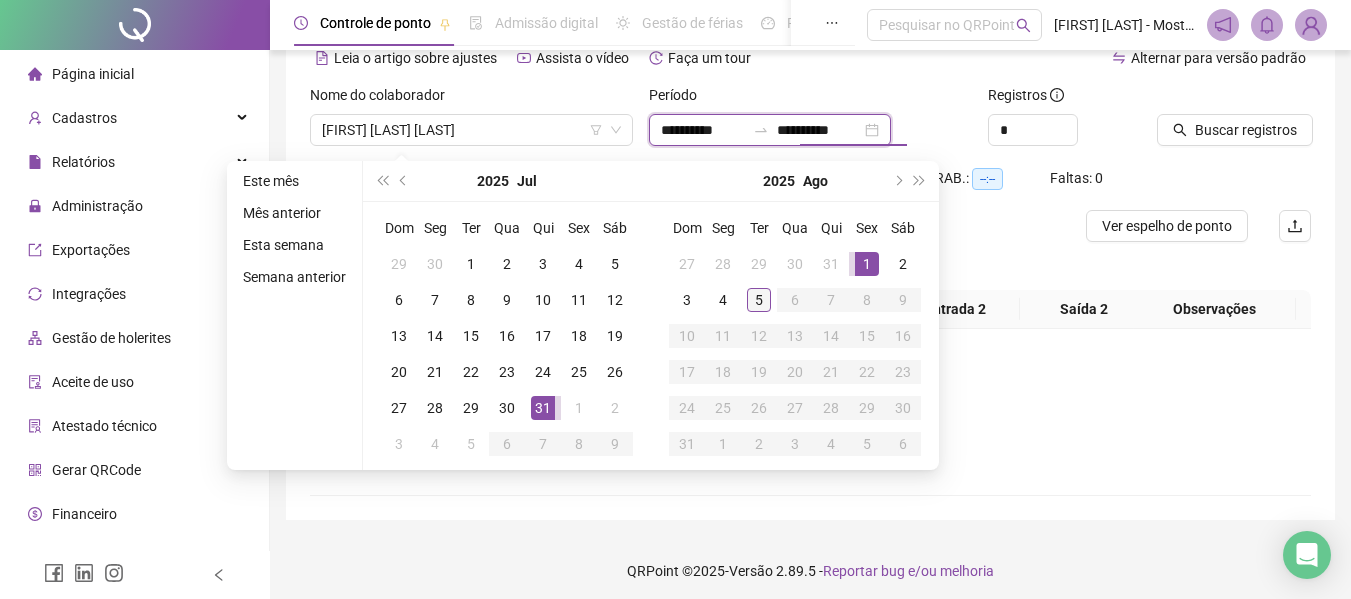 type on "**********" 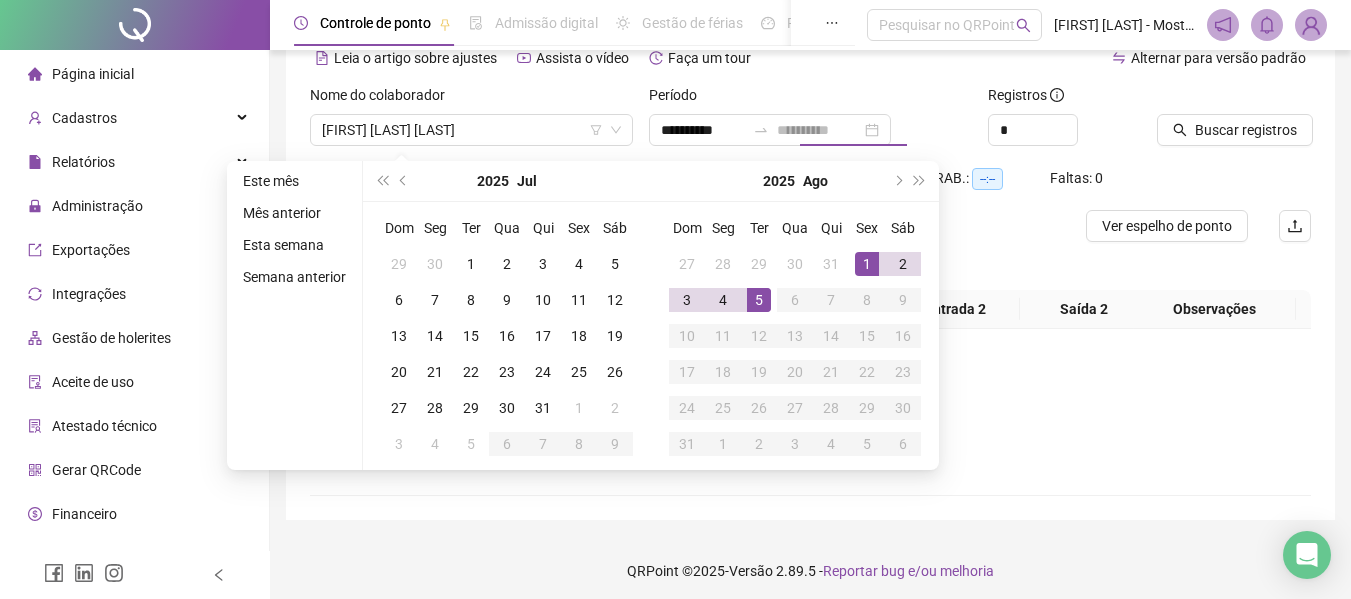 click on "5" at bounding box center [759, 300] 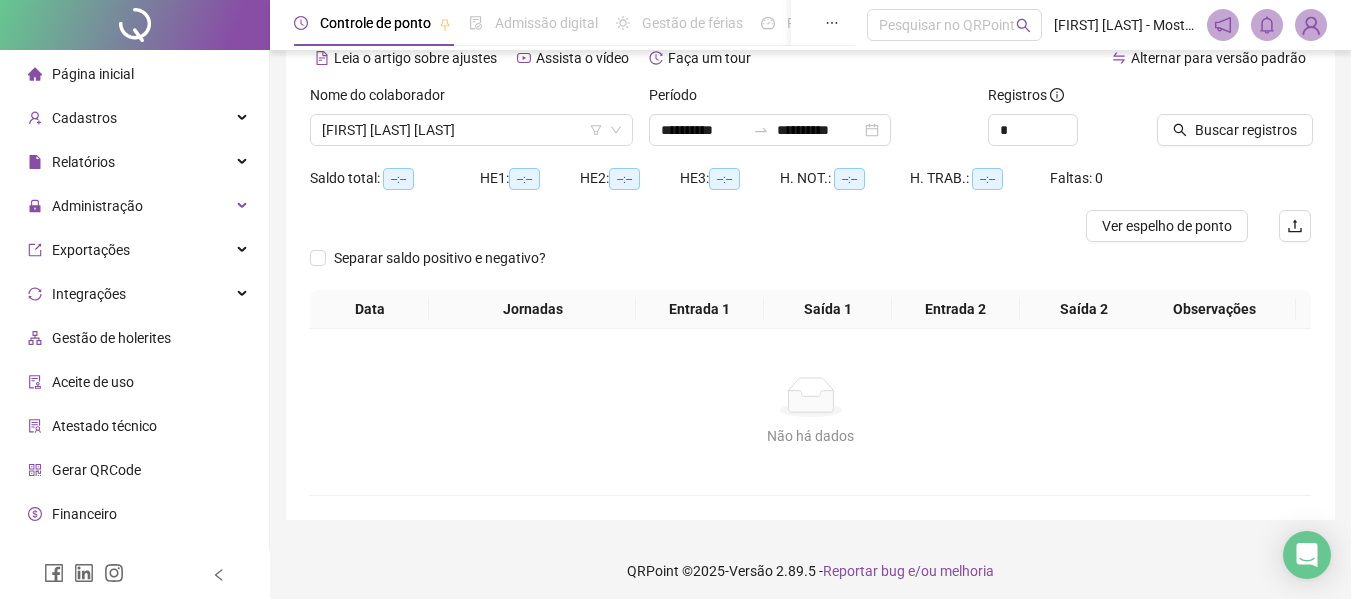 click at bounding box center (1209, 99) 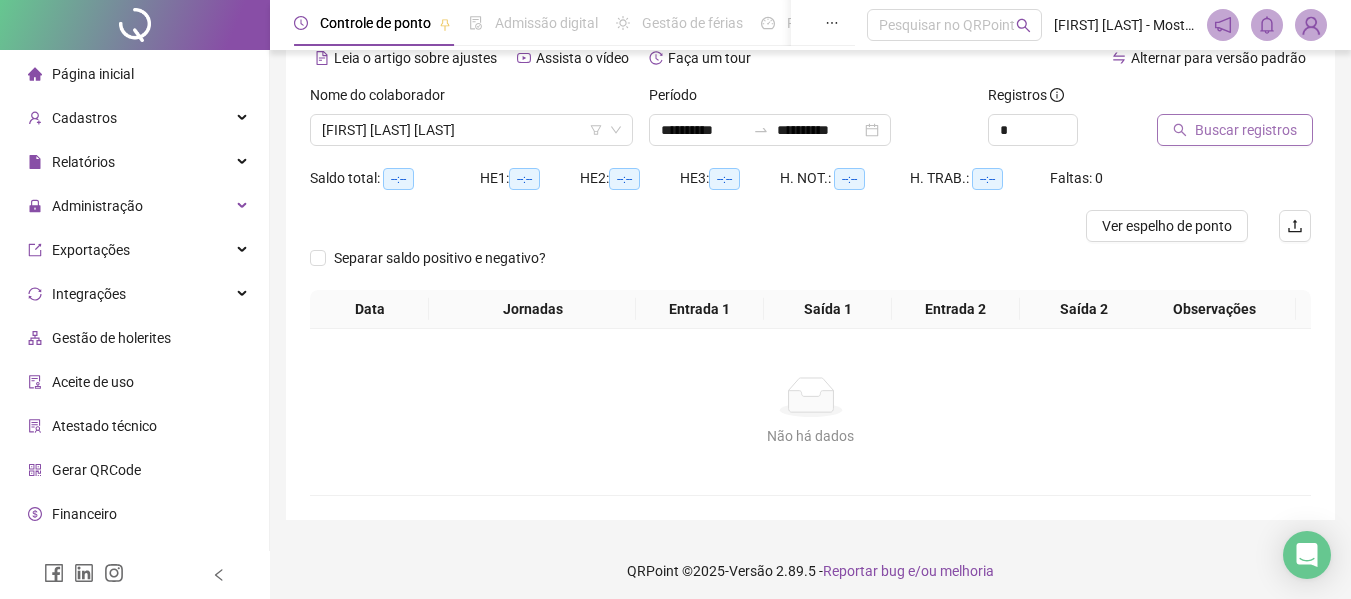 click on "Buscar registros" at bounding box center (1246, 130) 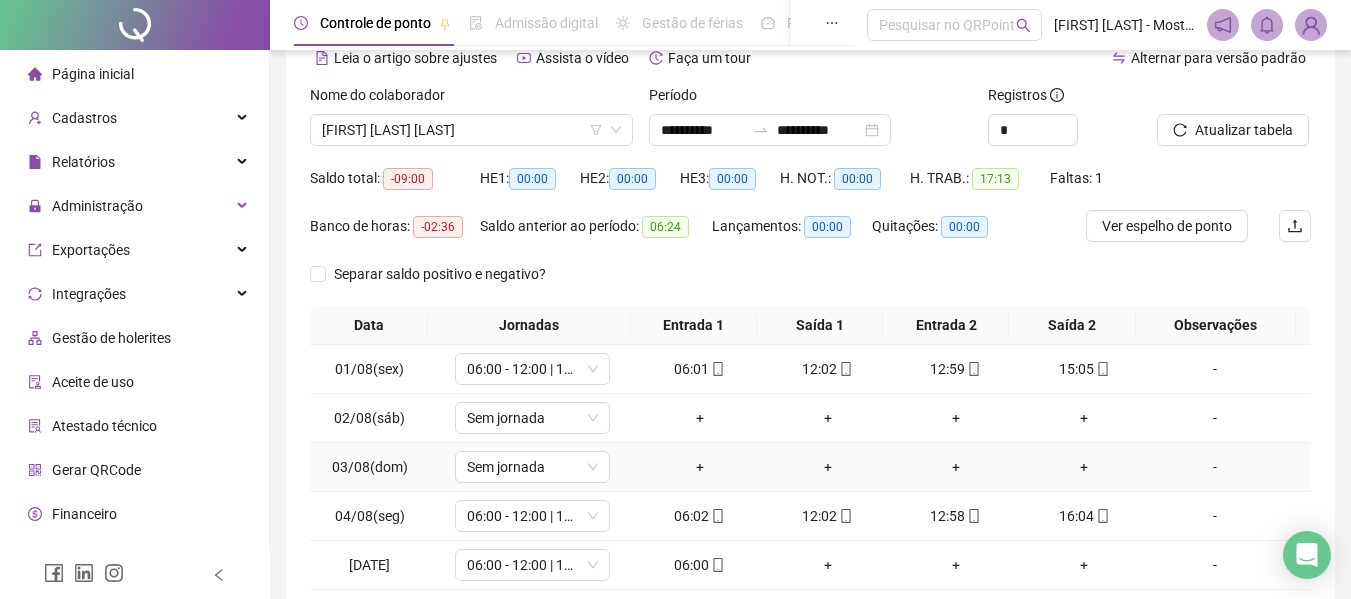 scroll, scrollTop: 257, scrollLeft: 0, axis: vertical 